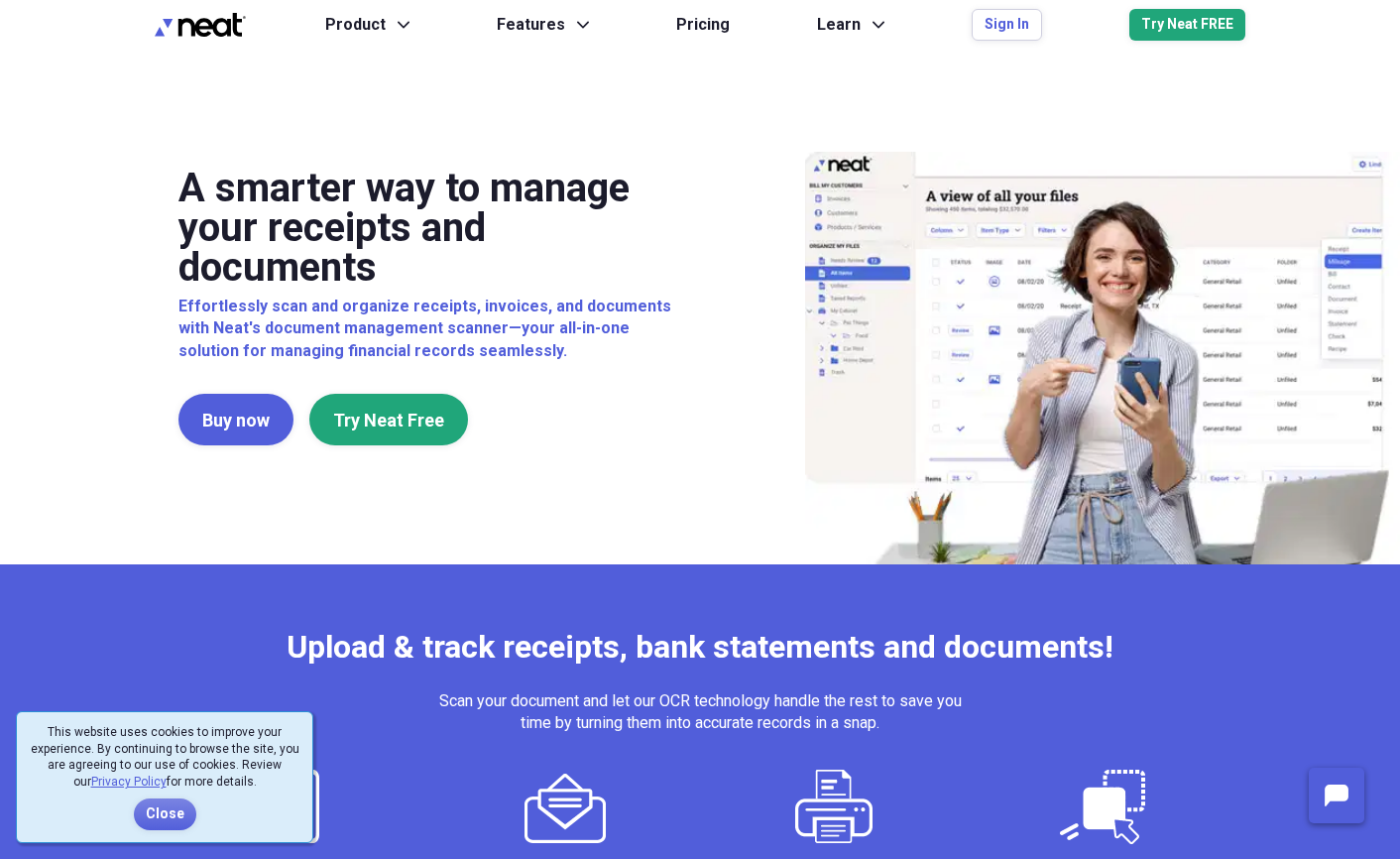 scroll, scrollTop: 0, scrollLeft: 0, axis: both 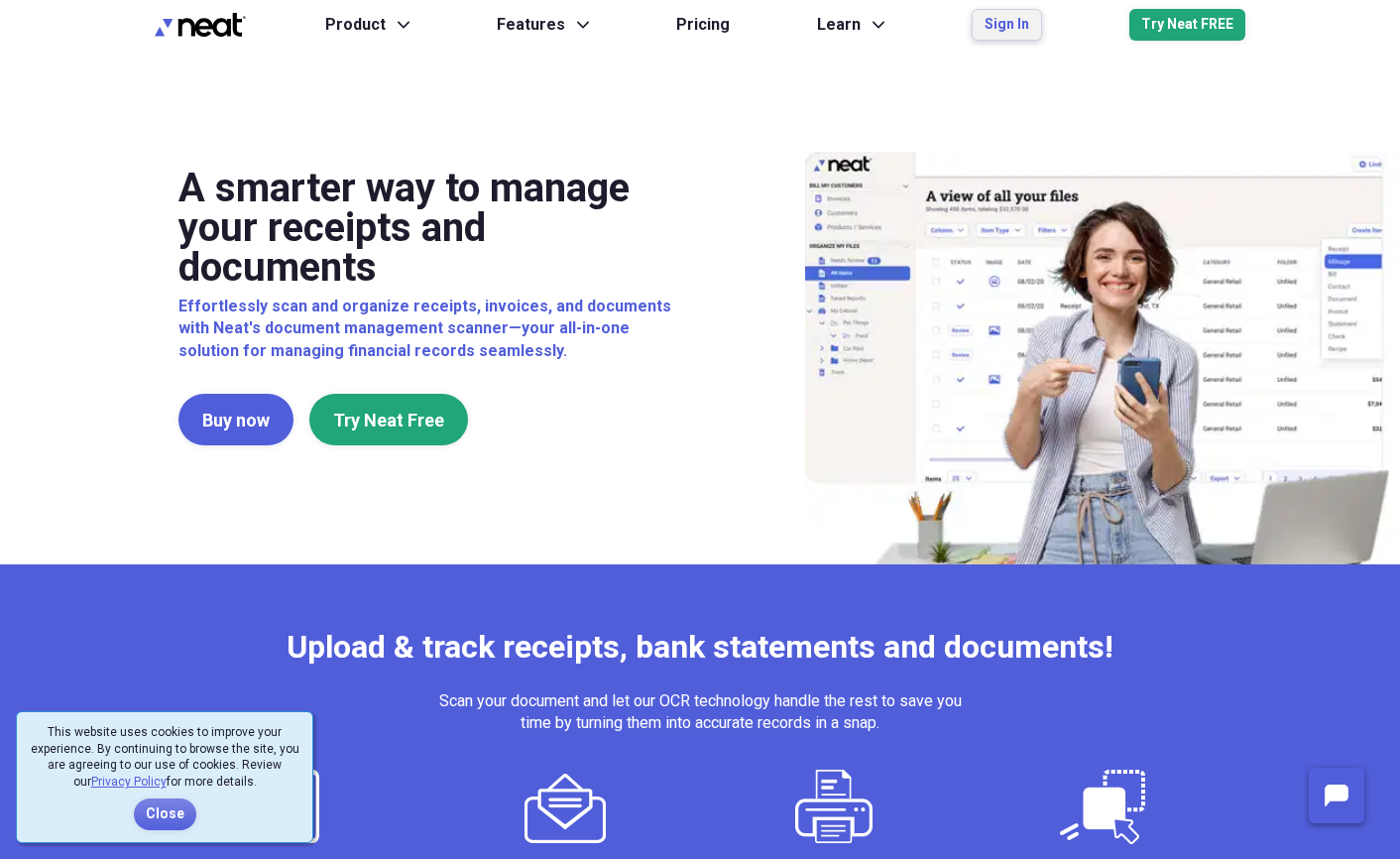 click on "Sign In" at bounding box center (1006, 25) 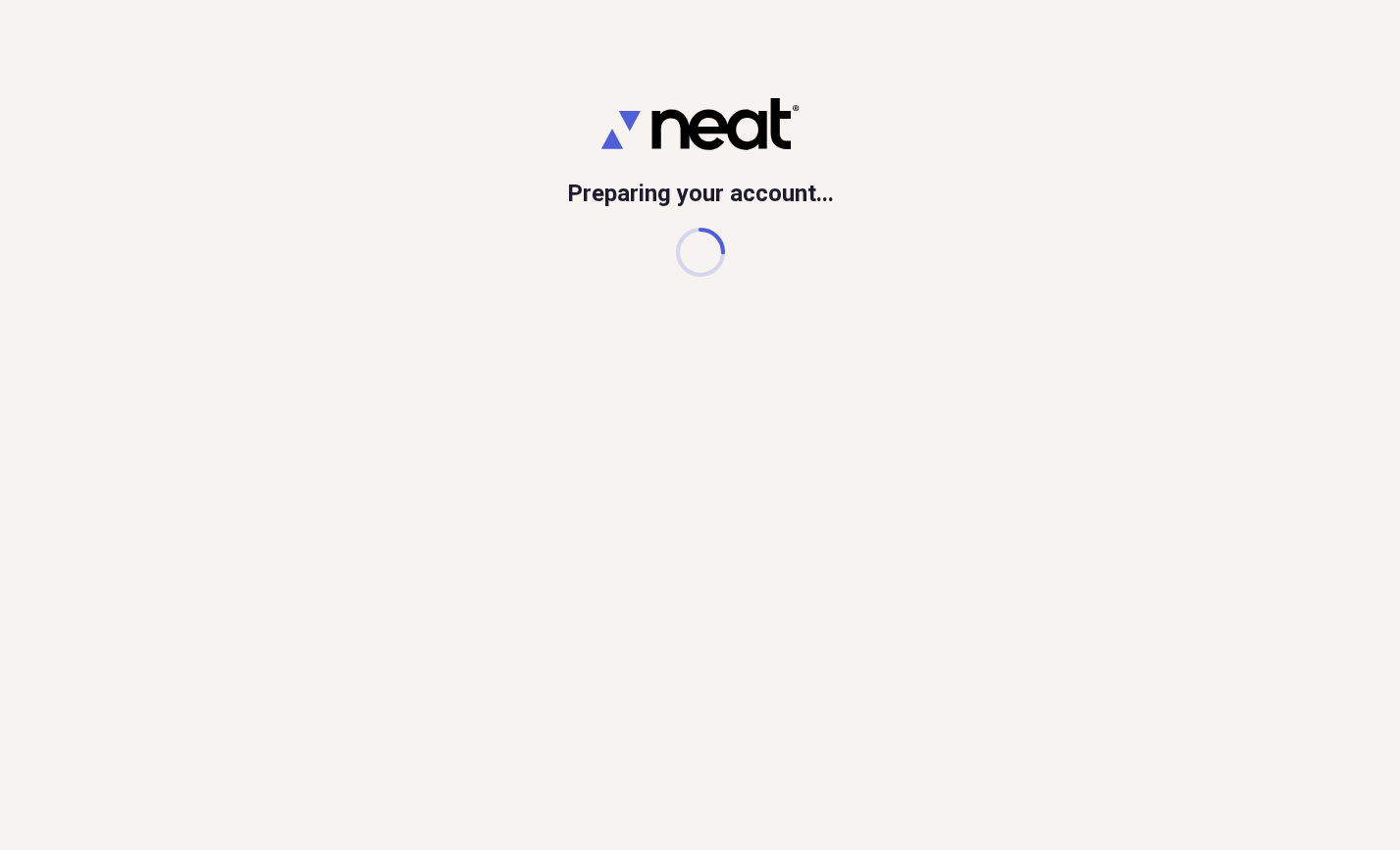 scroll, scrollTop: 0, scrollLeft: 0, axis: both 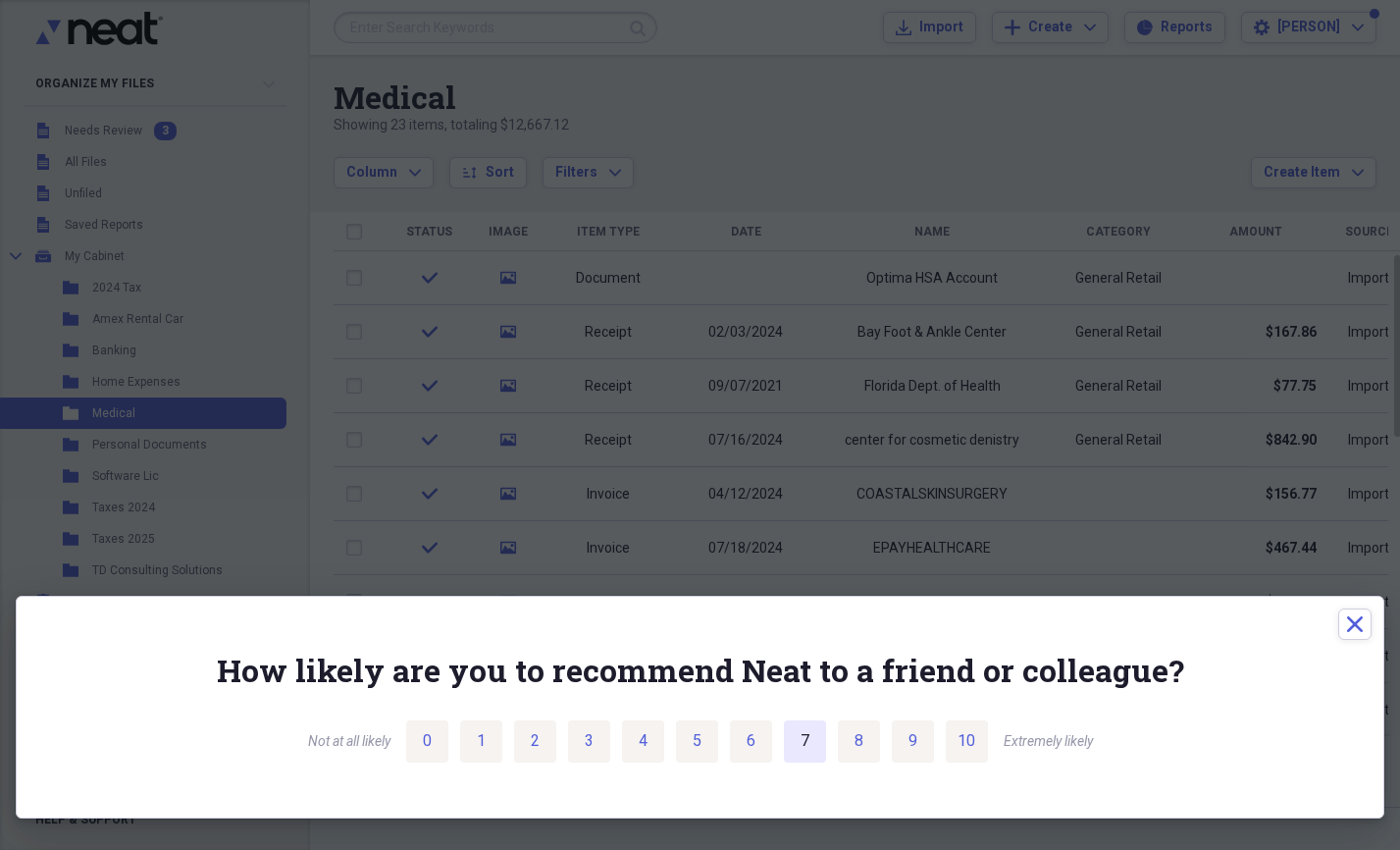click on "7" at bounding box center [804, 741] 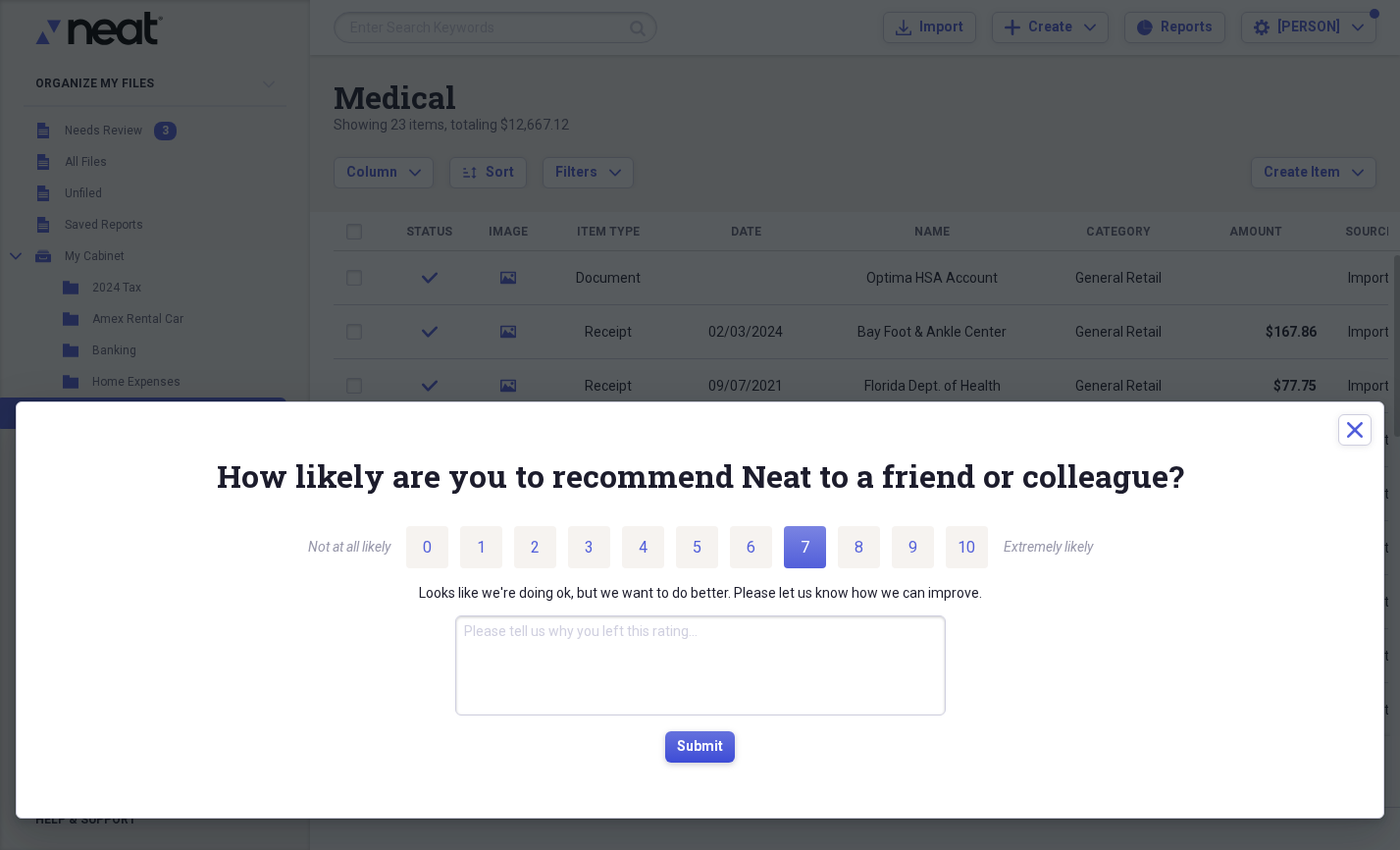 click on "Submit" at bounding box center (700, 747) 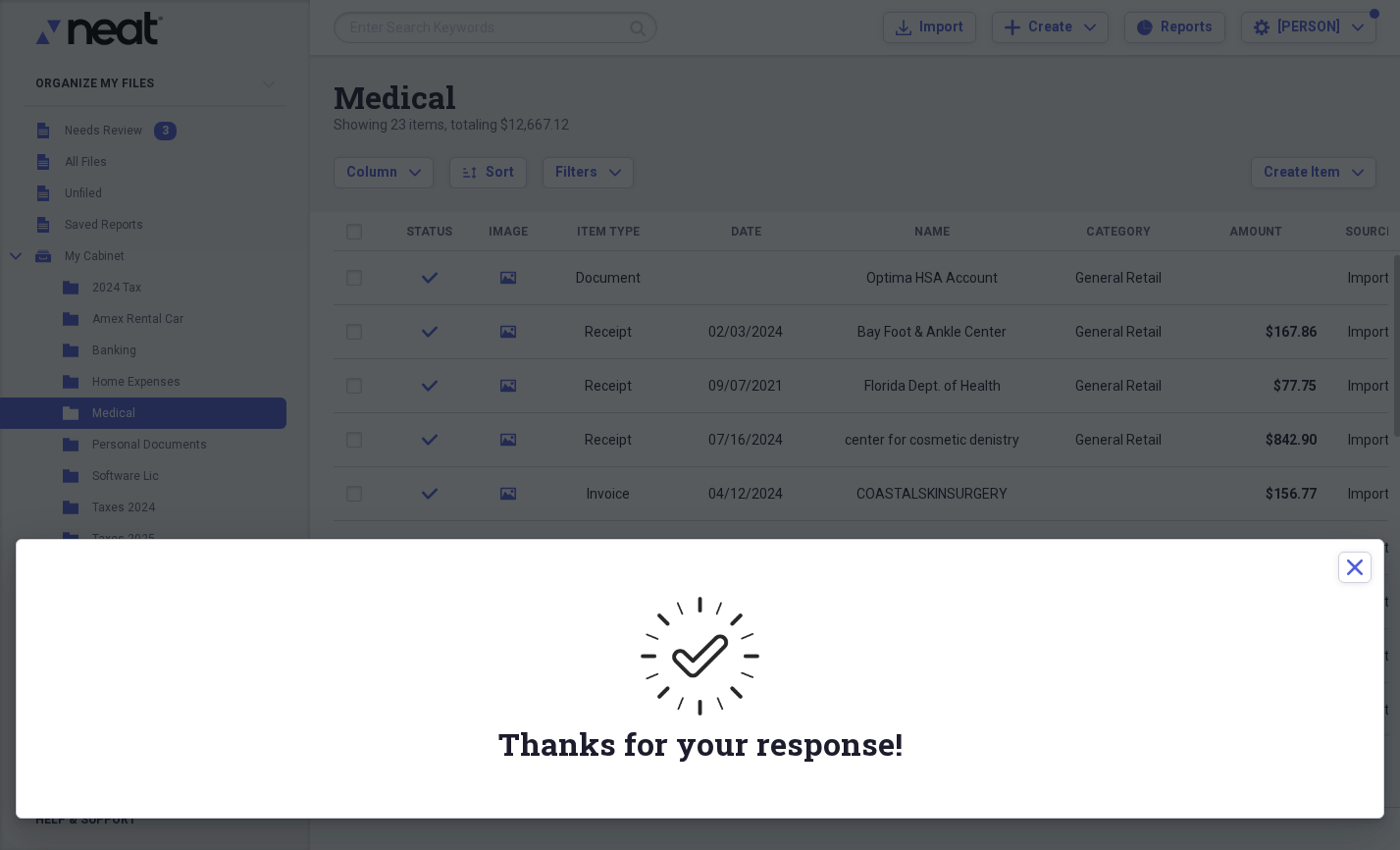 click at bounding box center (700, 425) 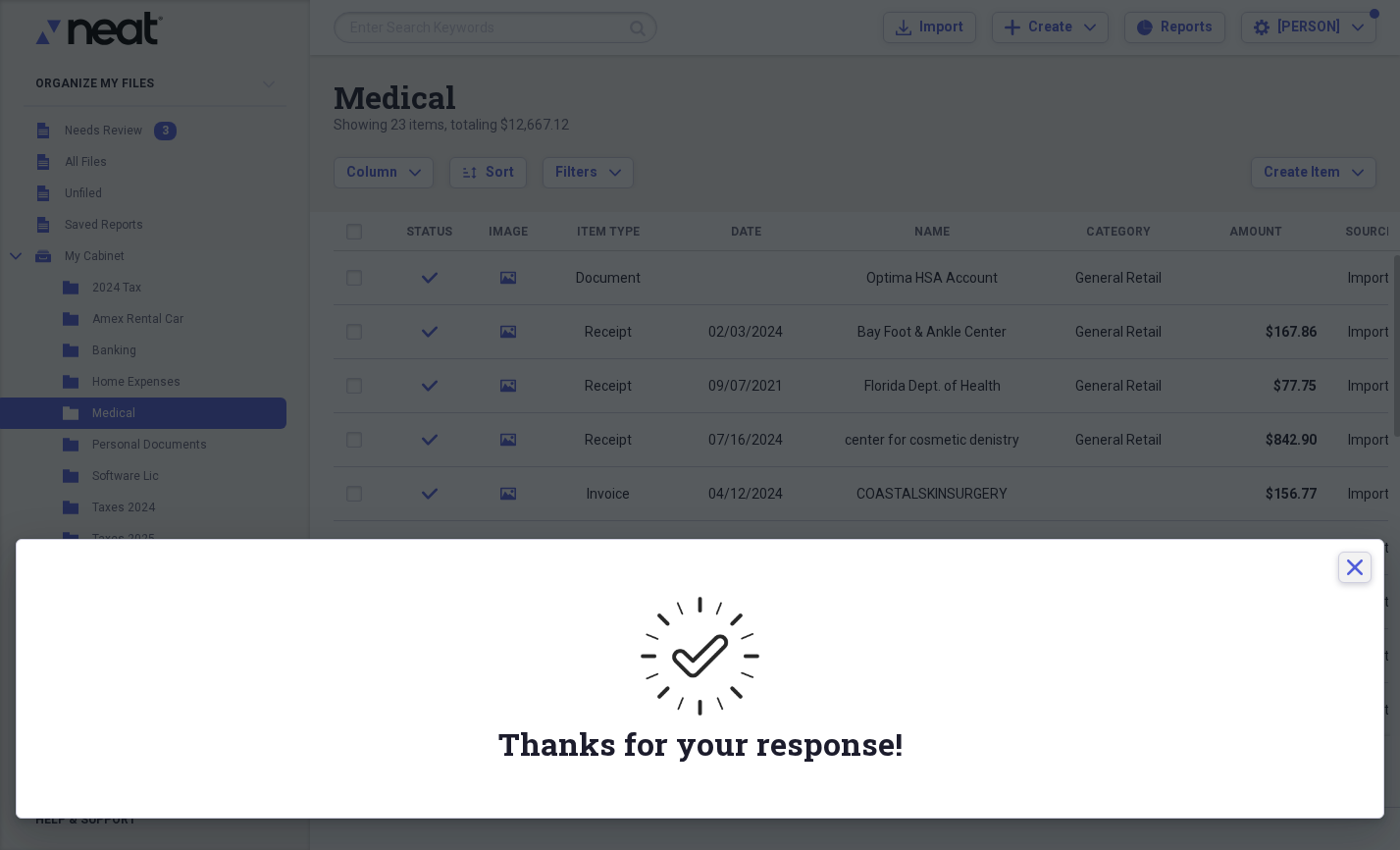 click 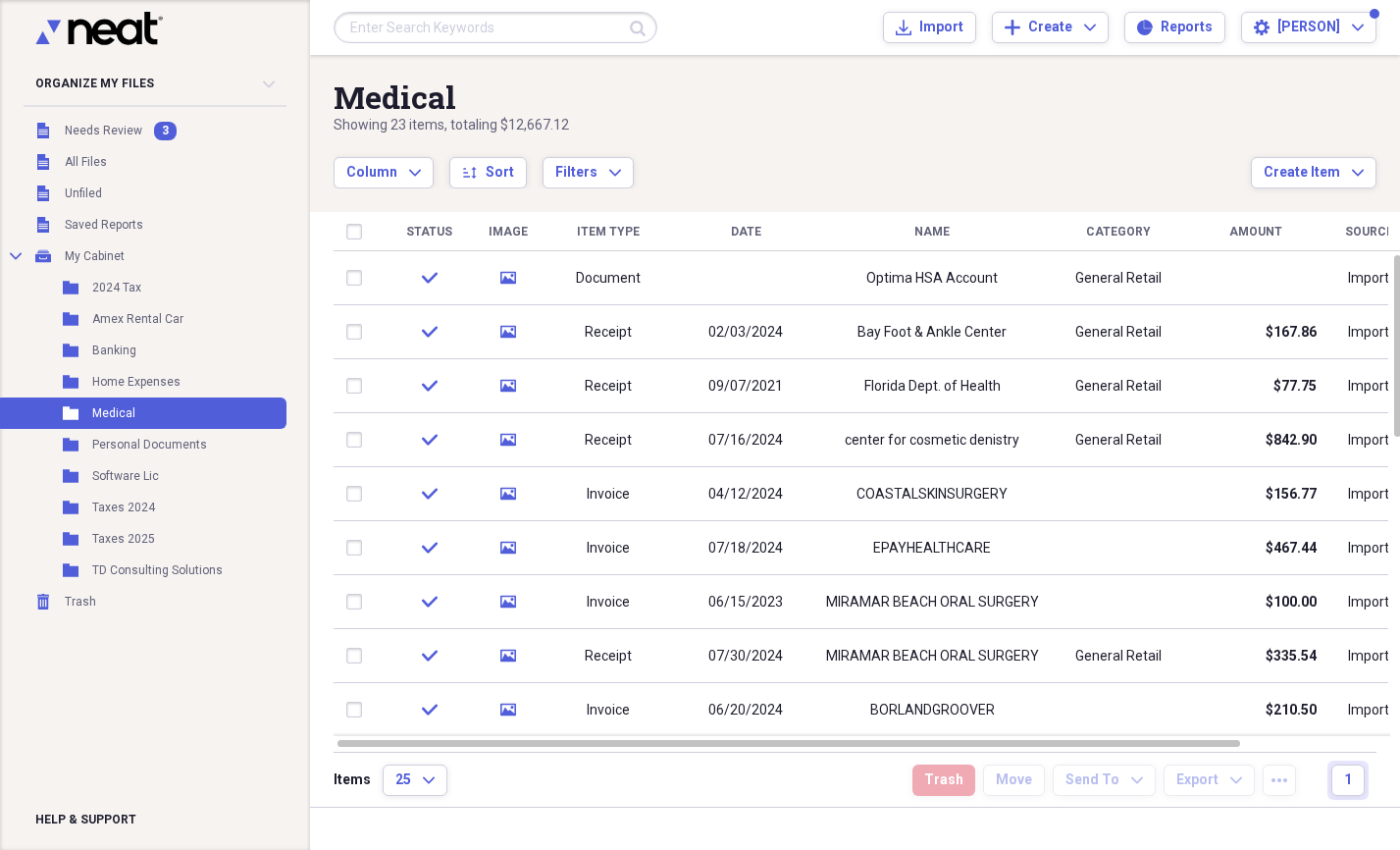 click on "Showing 23 items , totaling $12,667.12" at bounding box center [792, 126] 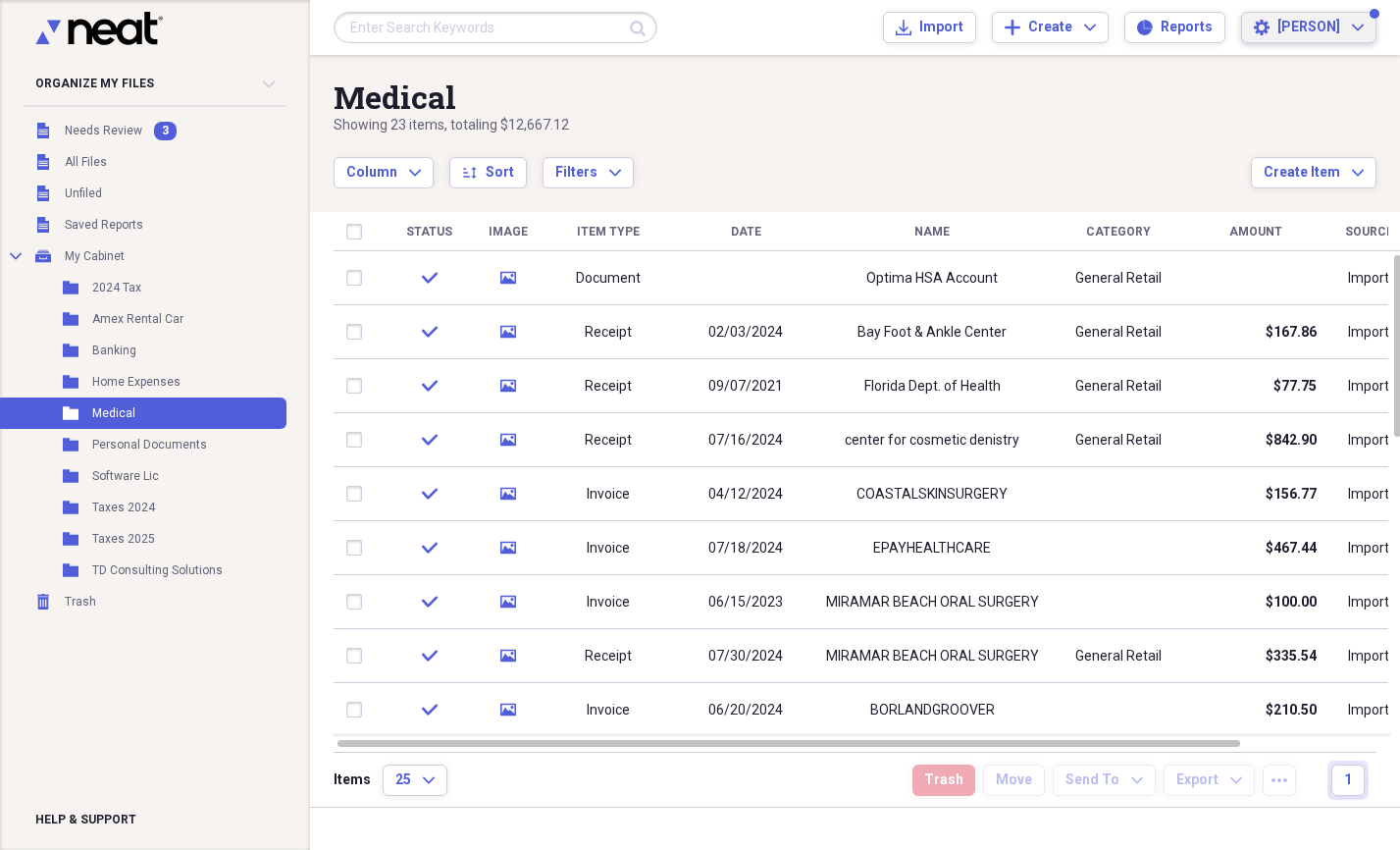 click on "[PERSON] Expand" at bounding box center [1321, 27] 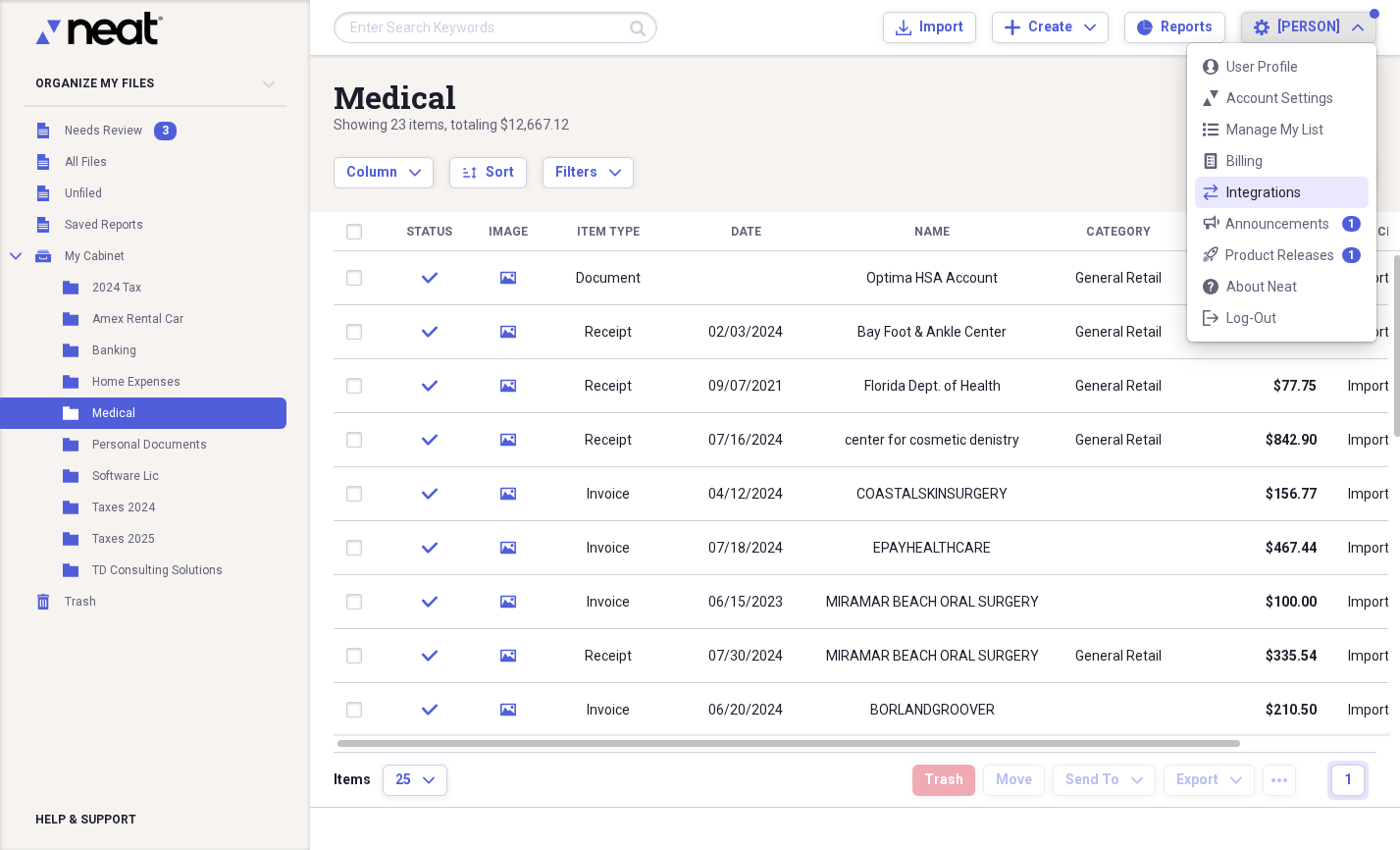 click on "Integrations" at bounding box center [1281, 192] 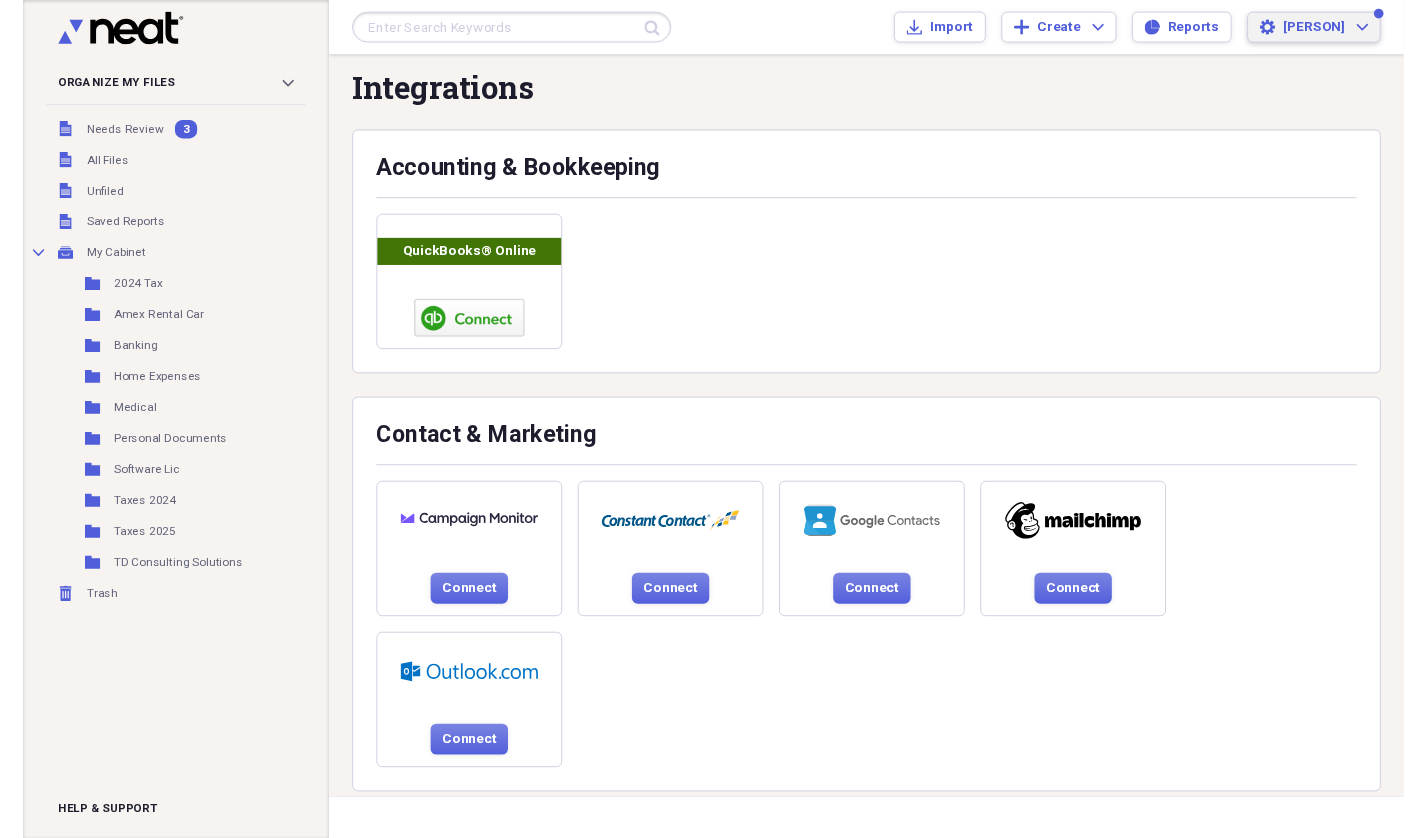 scroll, scrollTop: 0, scrollLeft: 0, axis: both 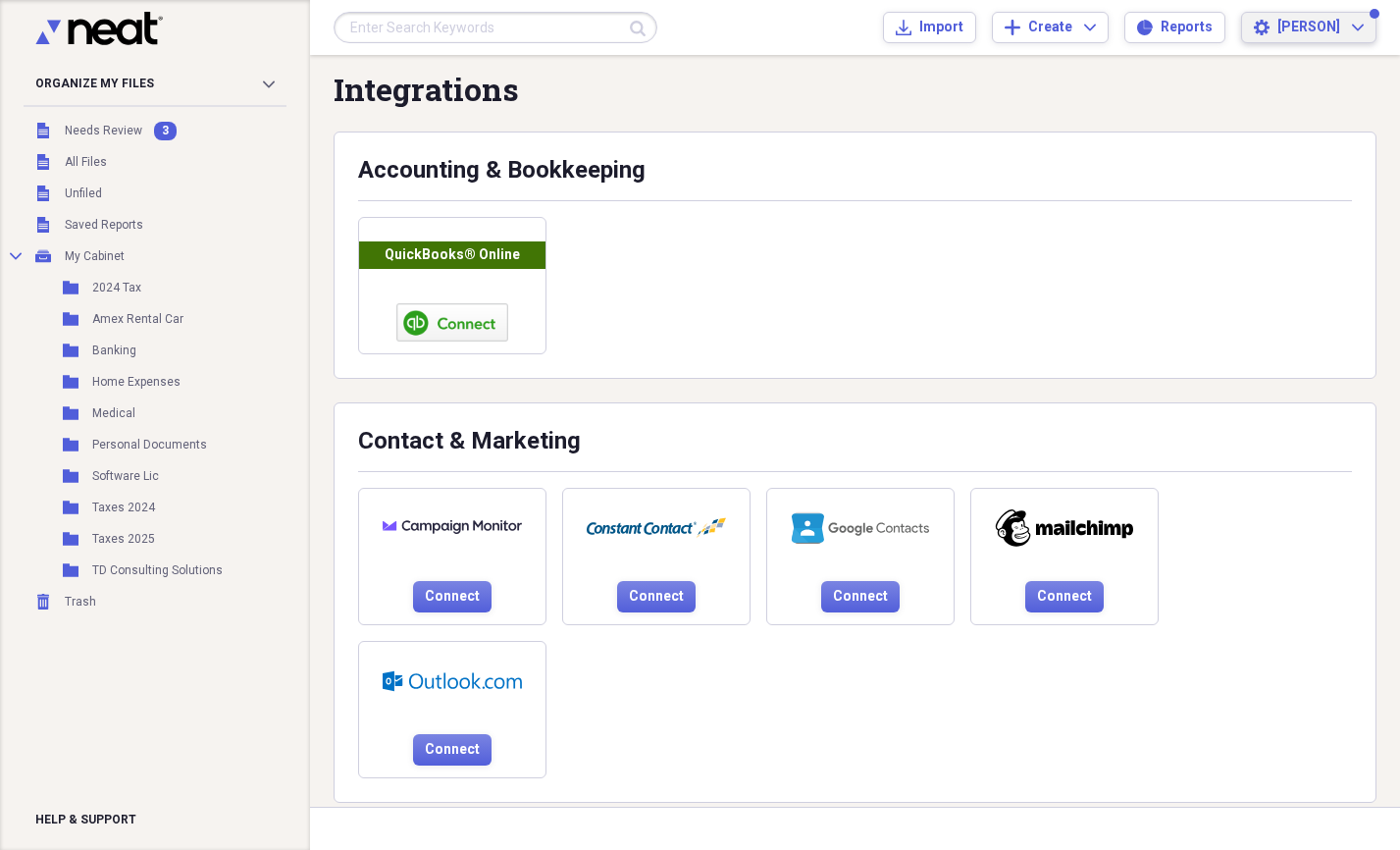 click on "[PERSON]" at bounding box center [1309, 27] 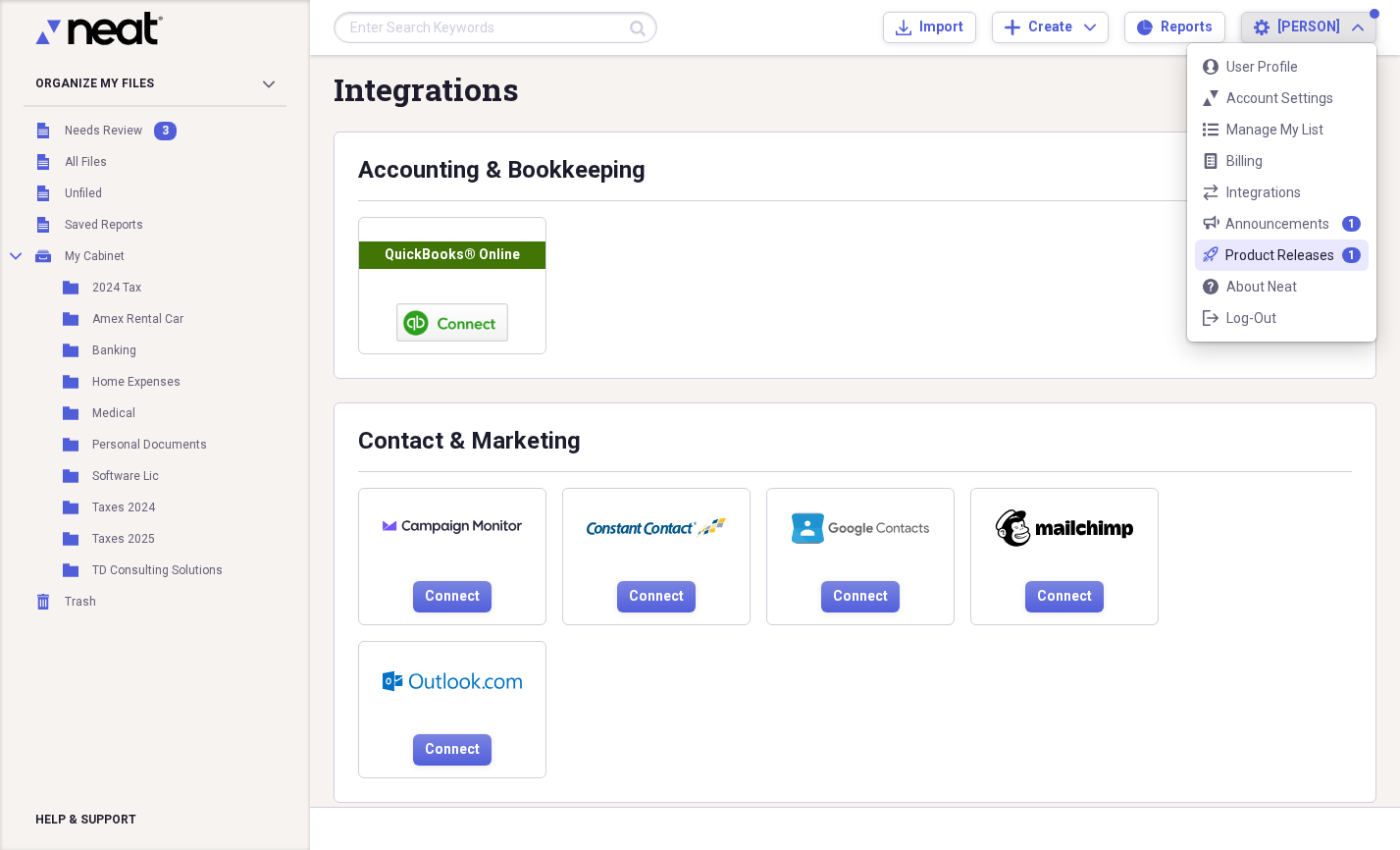 click on "Product Releases" at bounding box center (1279, 255) 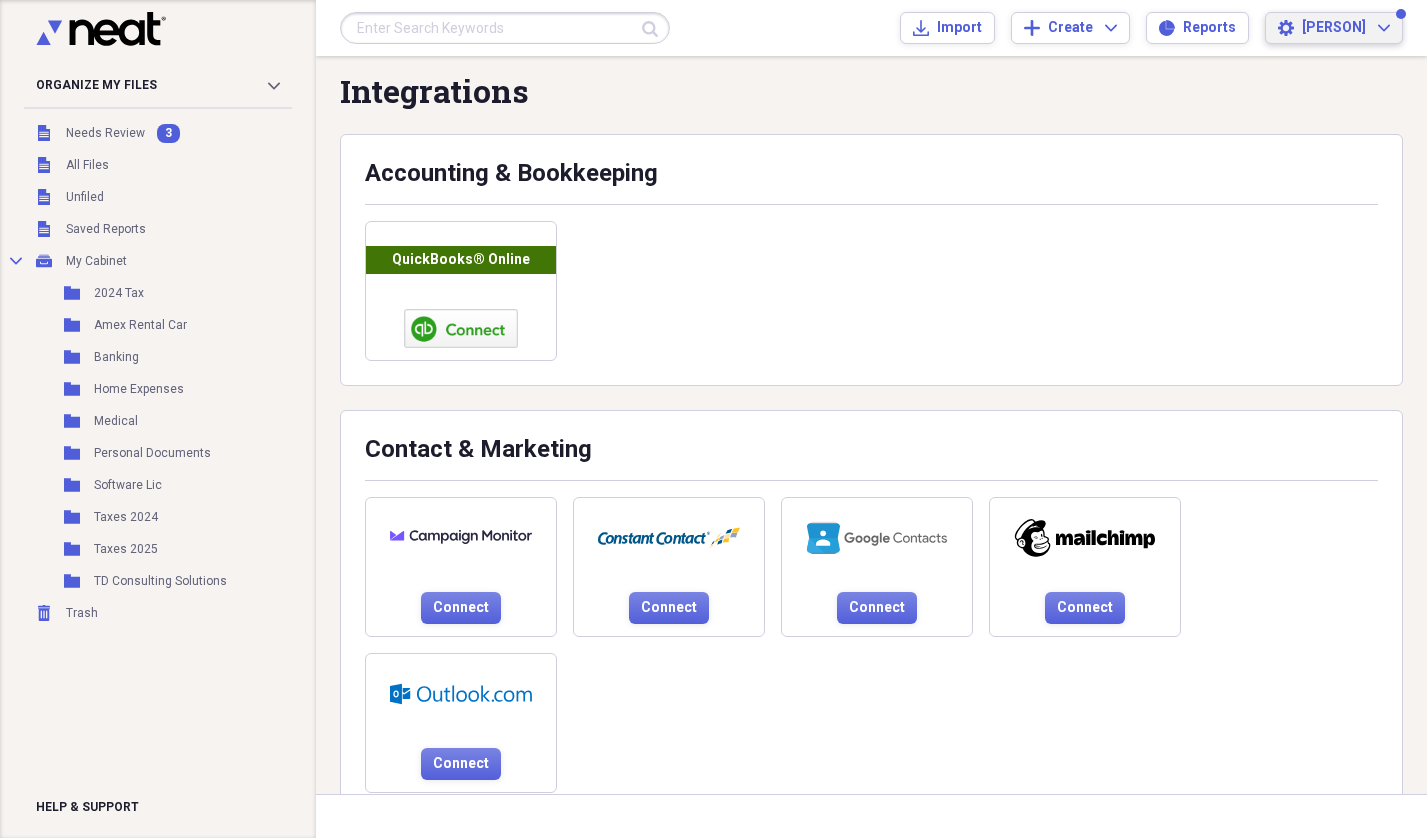 click on "[PERSON]" at bounding box center [1334, 28] 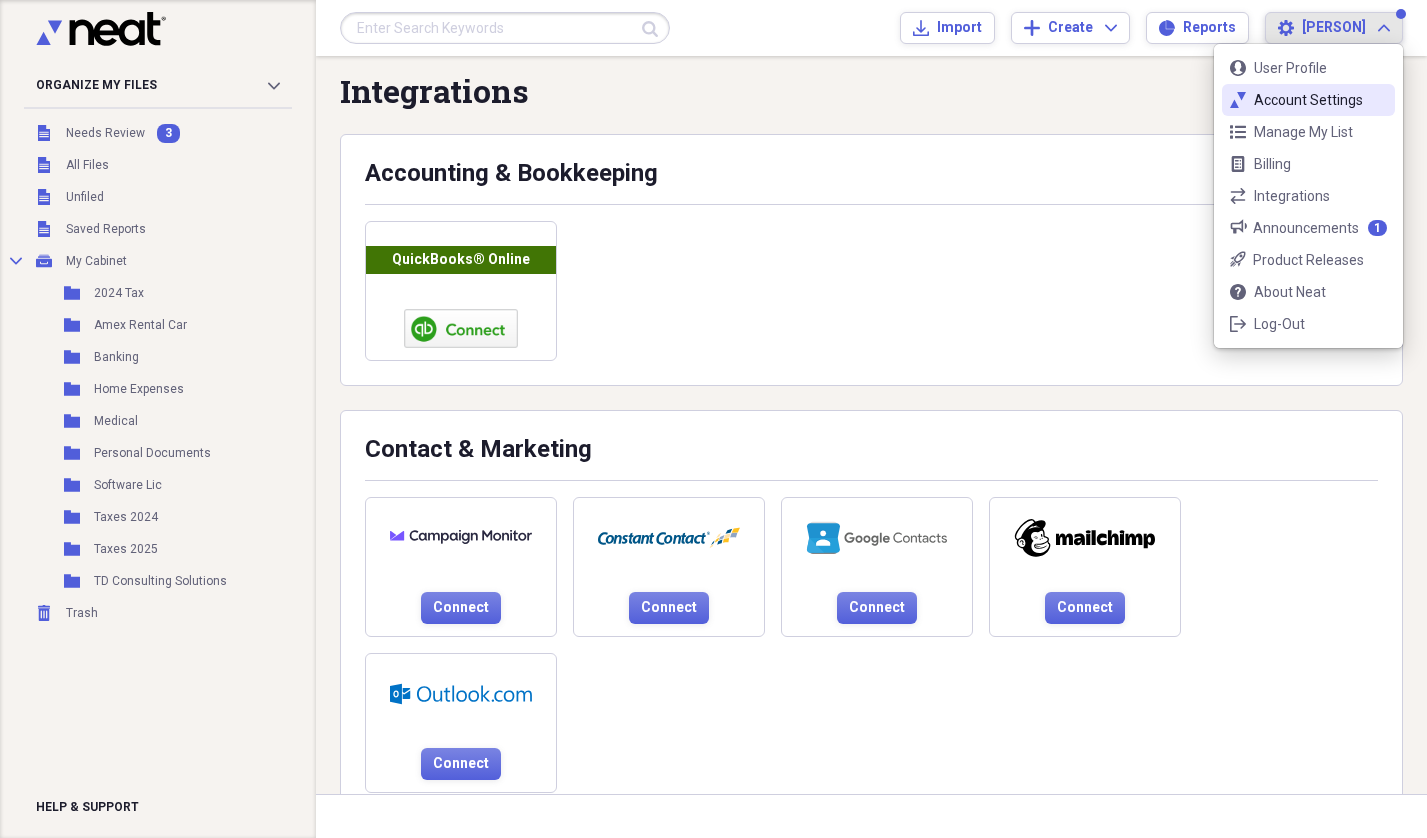 click on "neat-ticks Account Settings" at bounding box center [1308, 100] 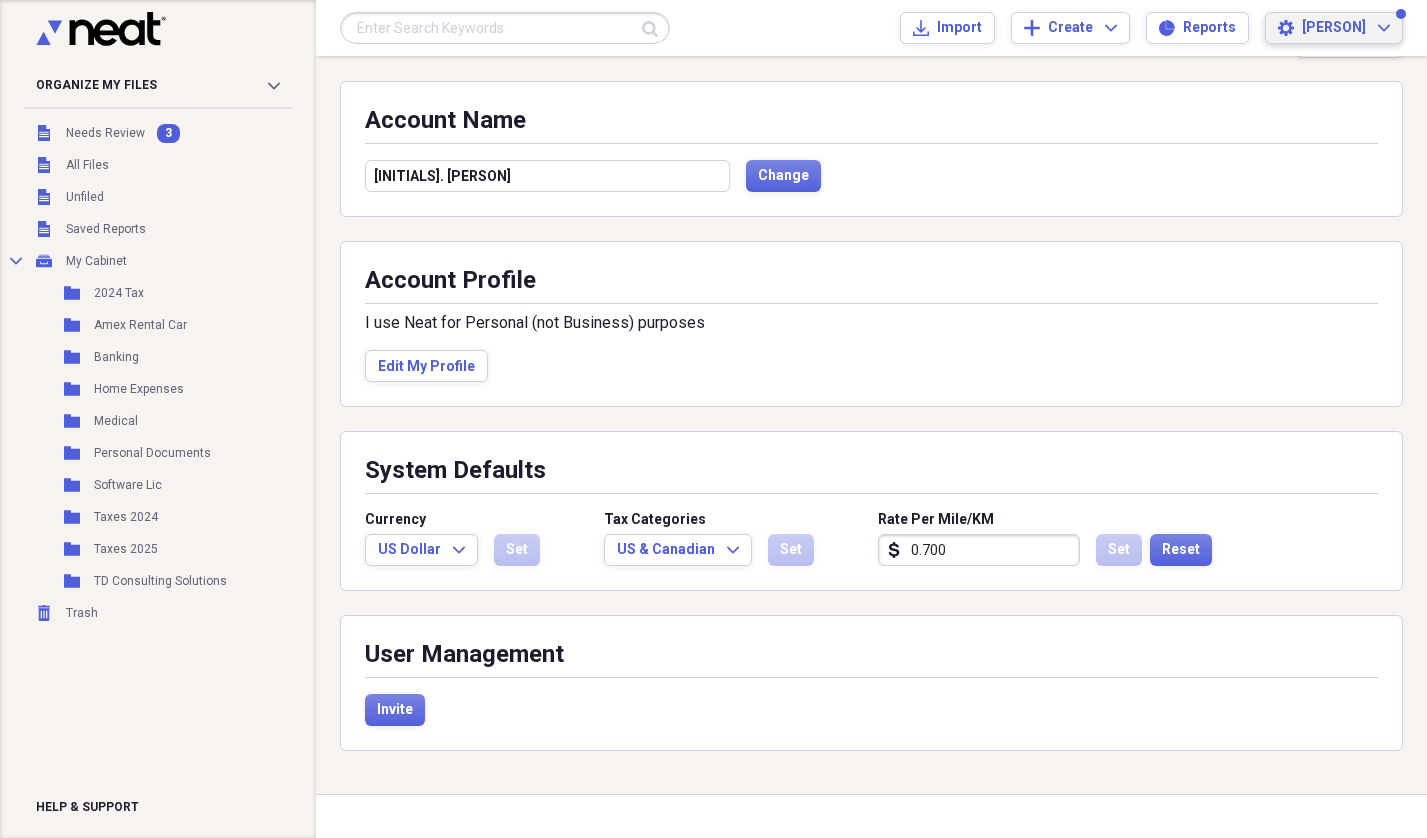 scroll, scrollTop: 60, scrollLeft: 0, axis: vertical 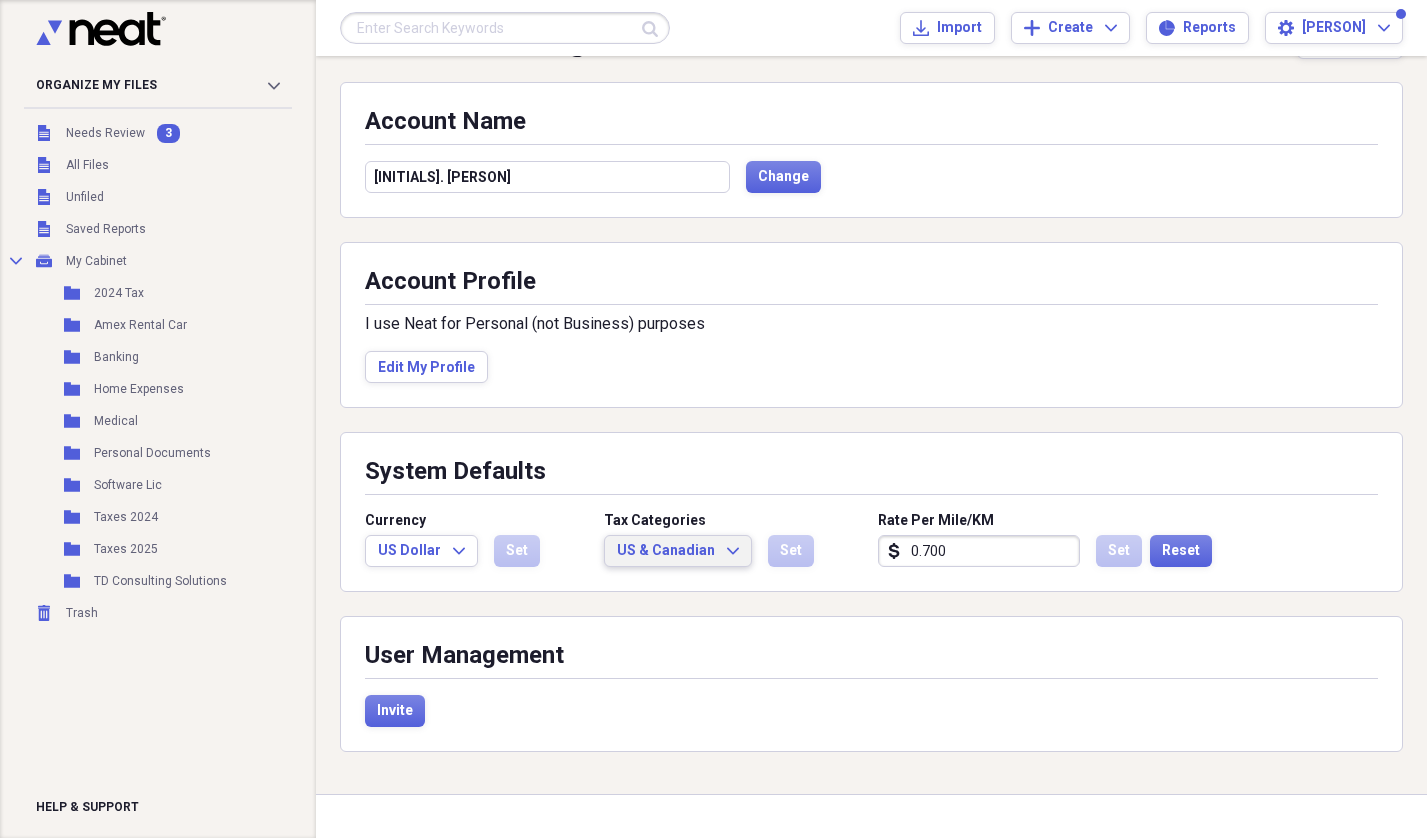 click on "US & Canadian Expand" at bounding box center (678, 551) 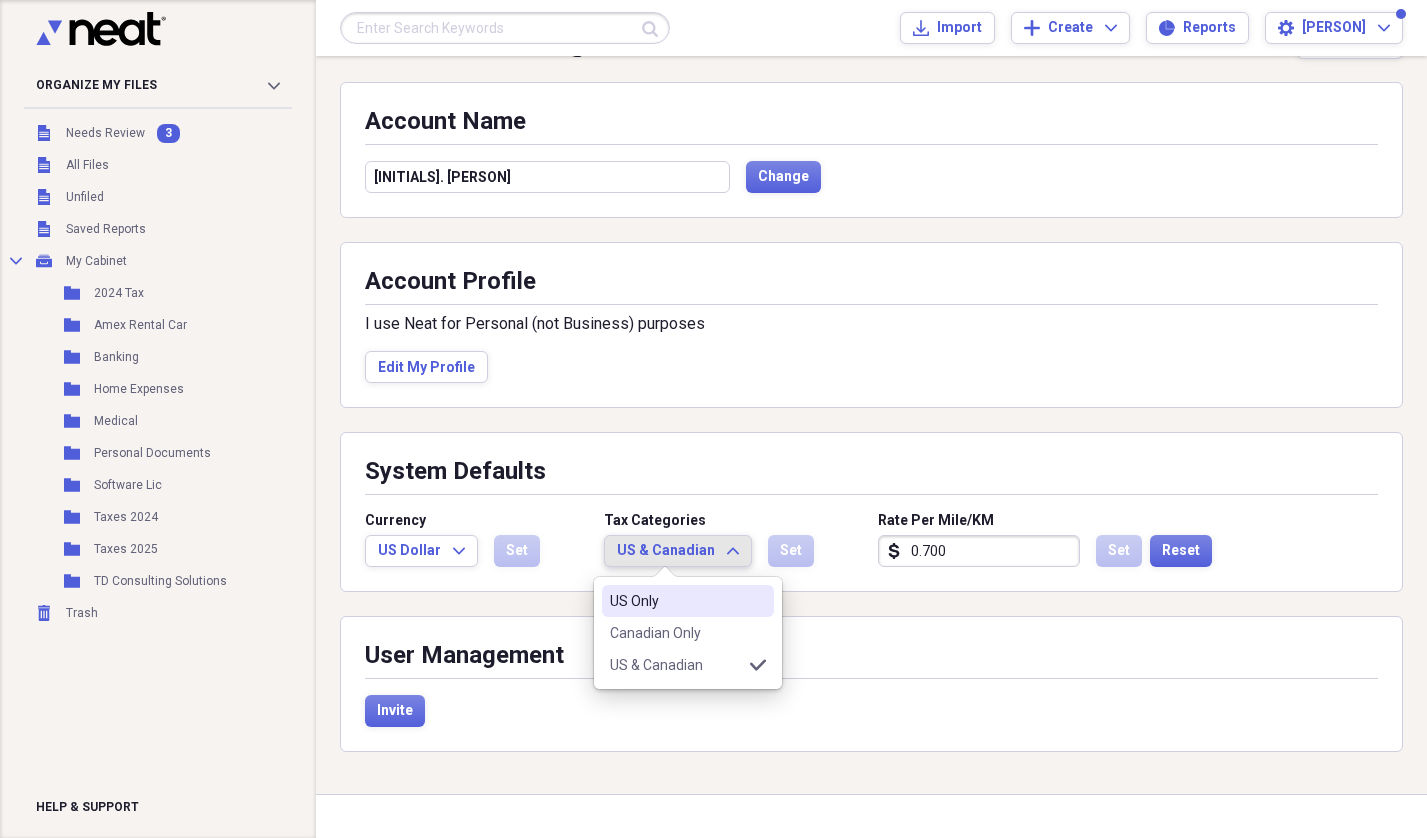 click at bounding box center (665, 581) 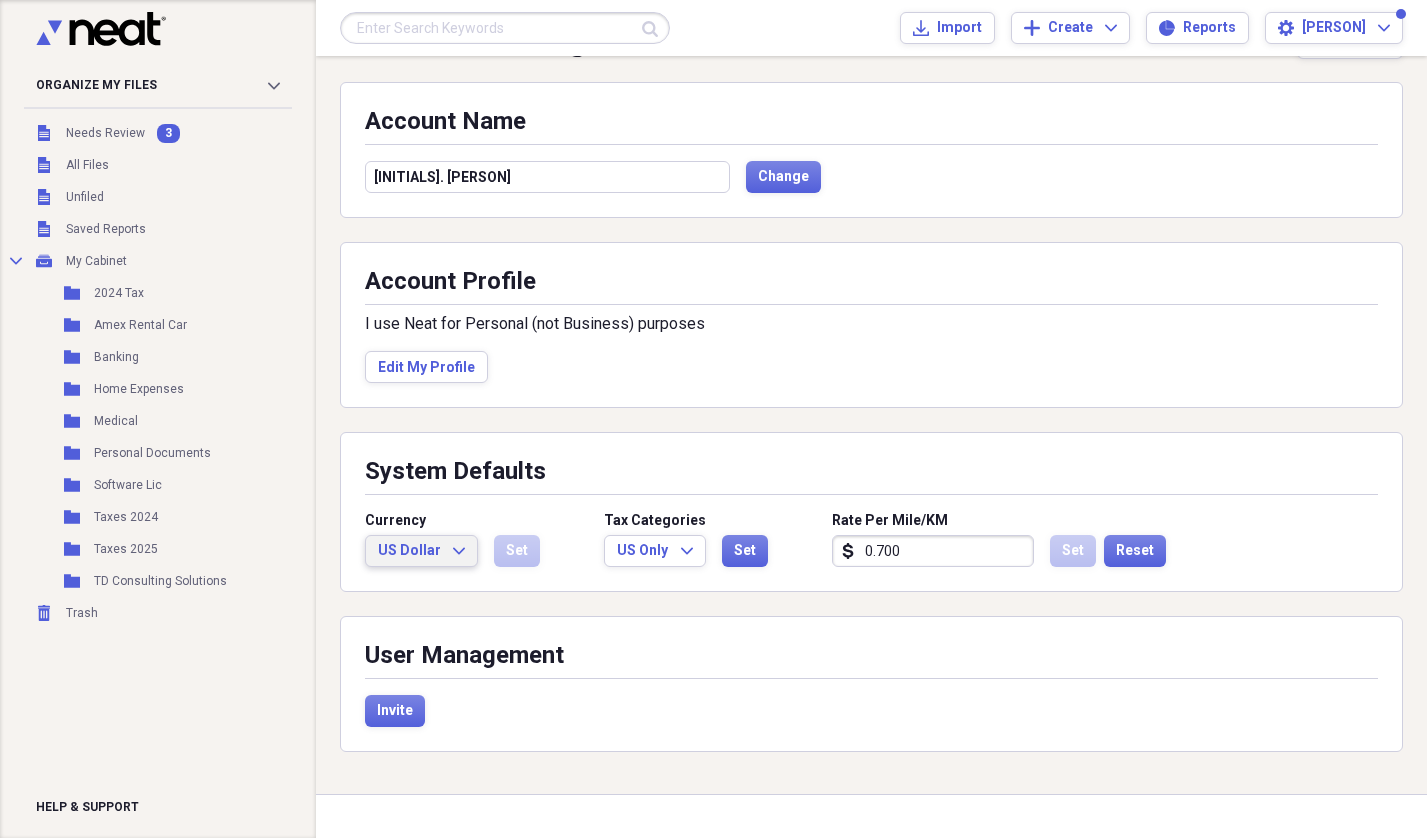 click on "Expand" 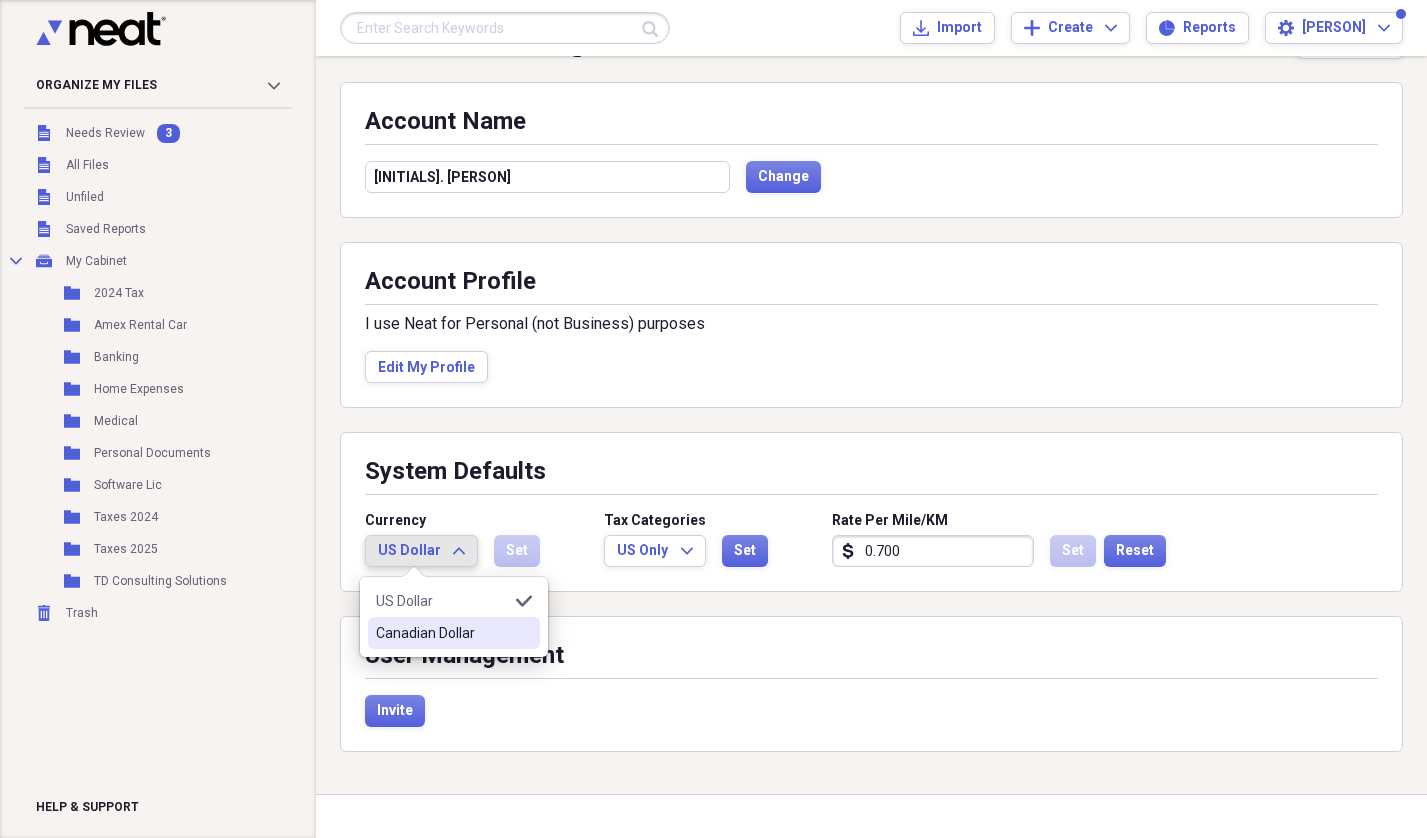 click on "Canadian Dollar" at bounding box center (442, 633) 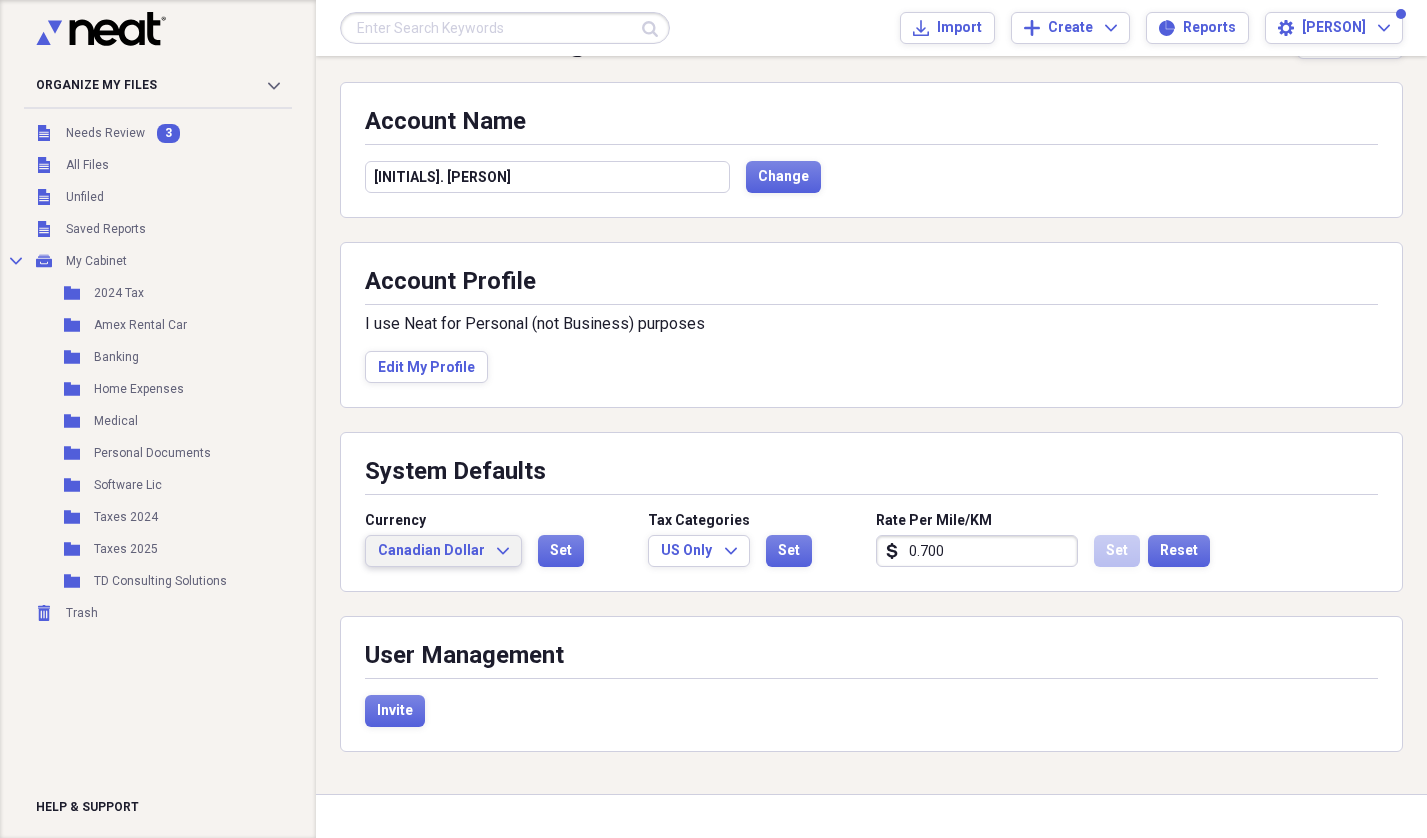 click on "Canadian Dollar Expand" at bounding box center [443, 551] 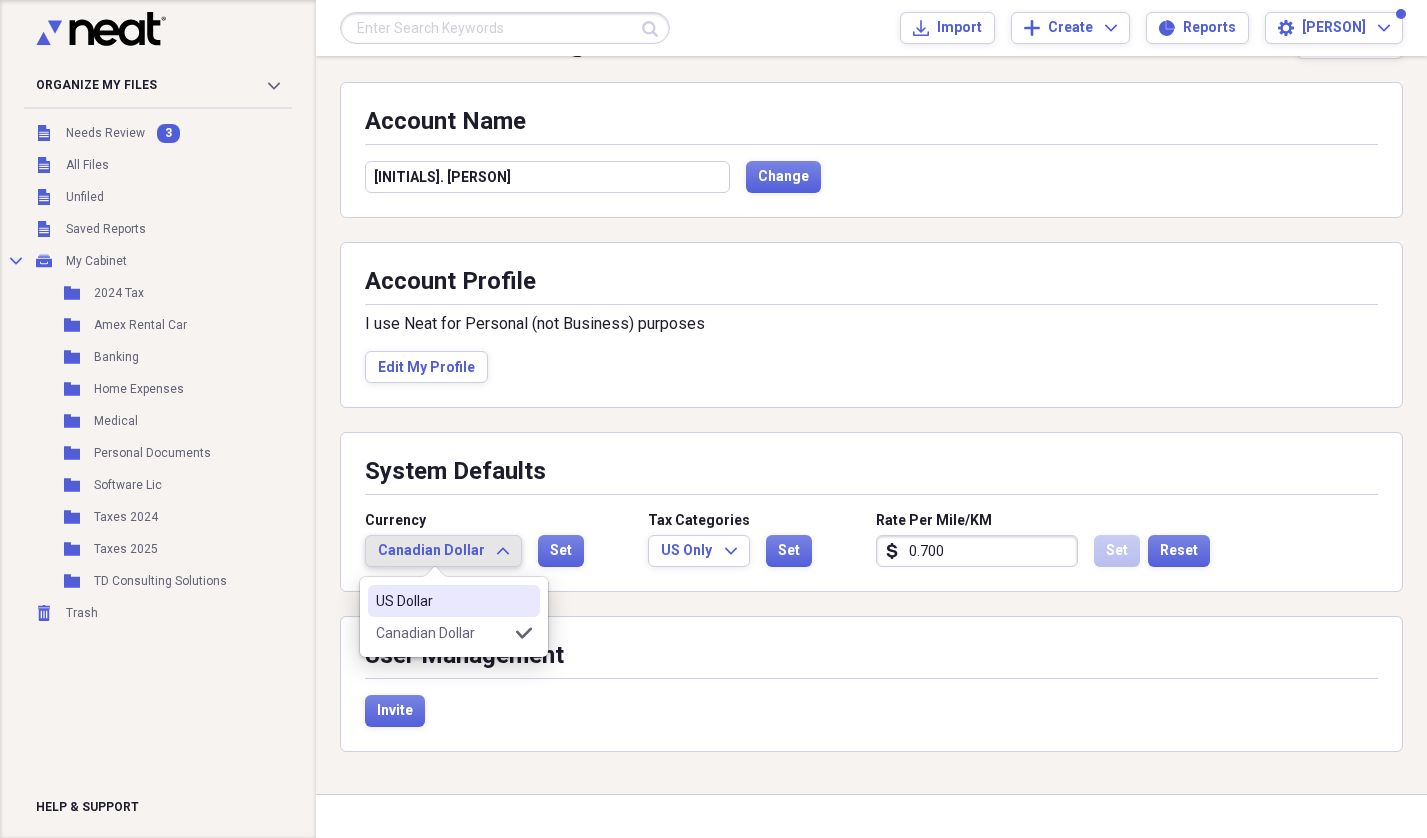 click at bounding box center (435, 581) 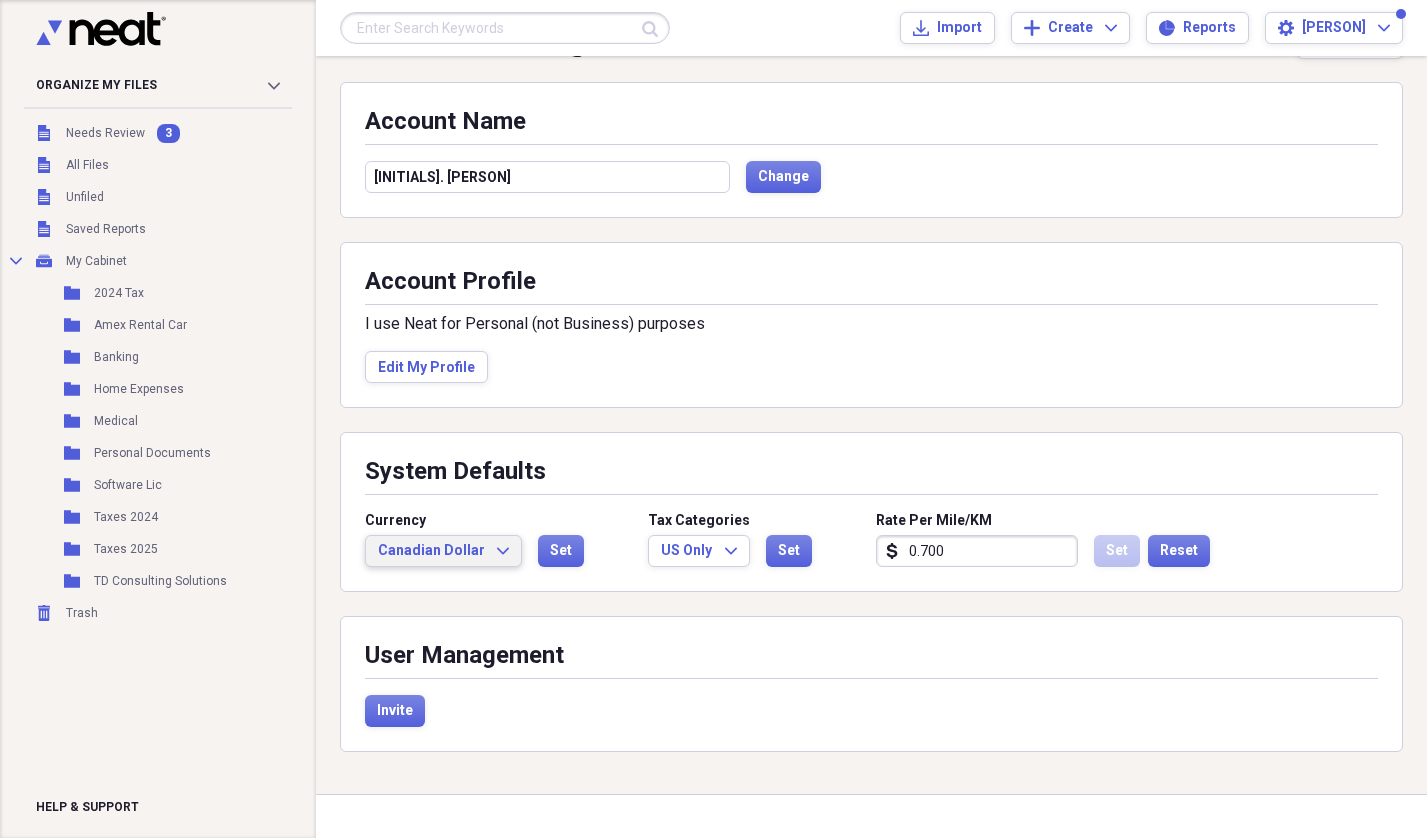 click on "System Defaults" at bounding box center (871, 476) 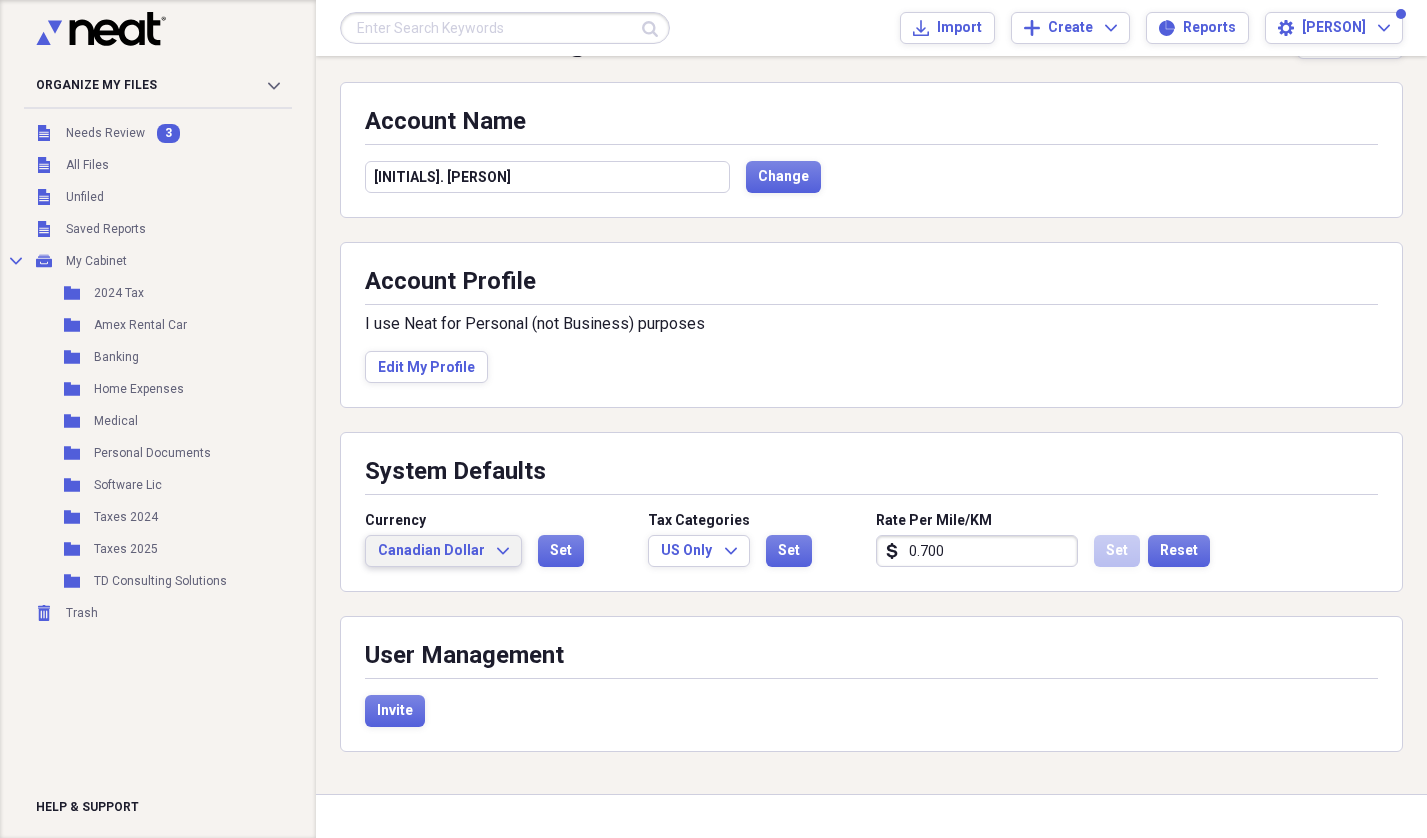 scroll, scrollTop: 49, scrollLeft: 0, axis: vertical 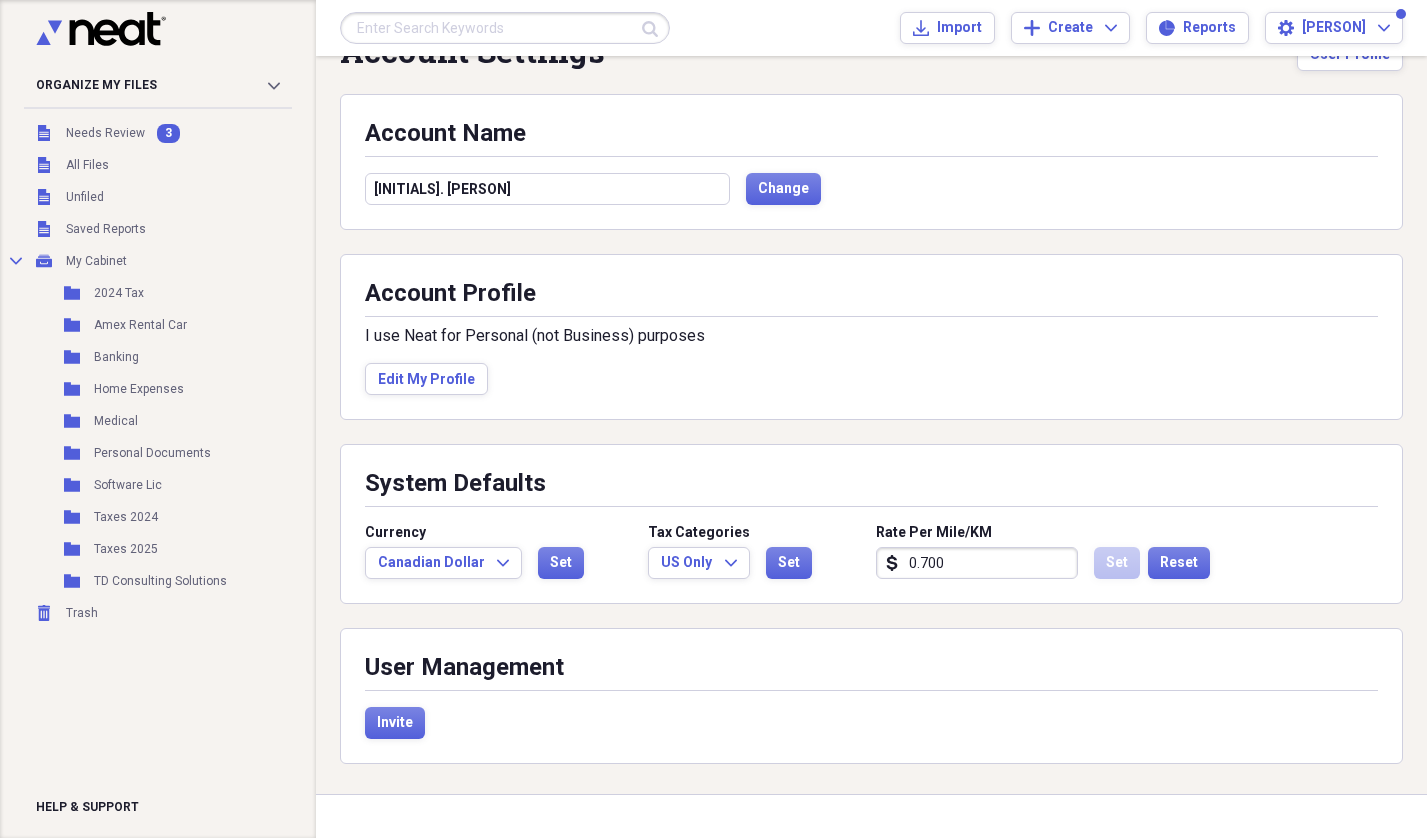 click on "0.700" at bounding box center (977, 563) 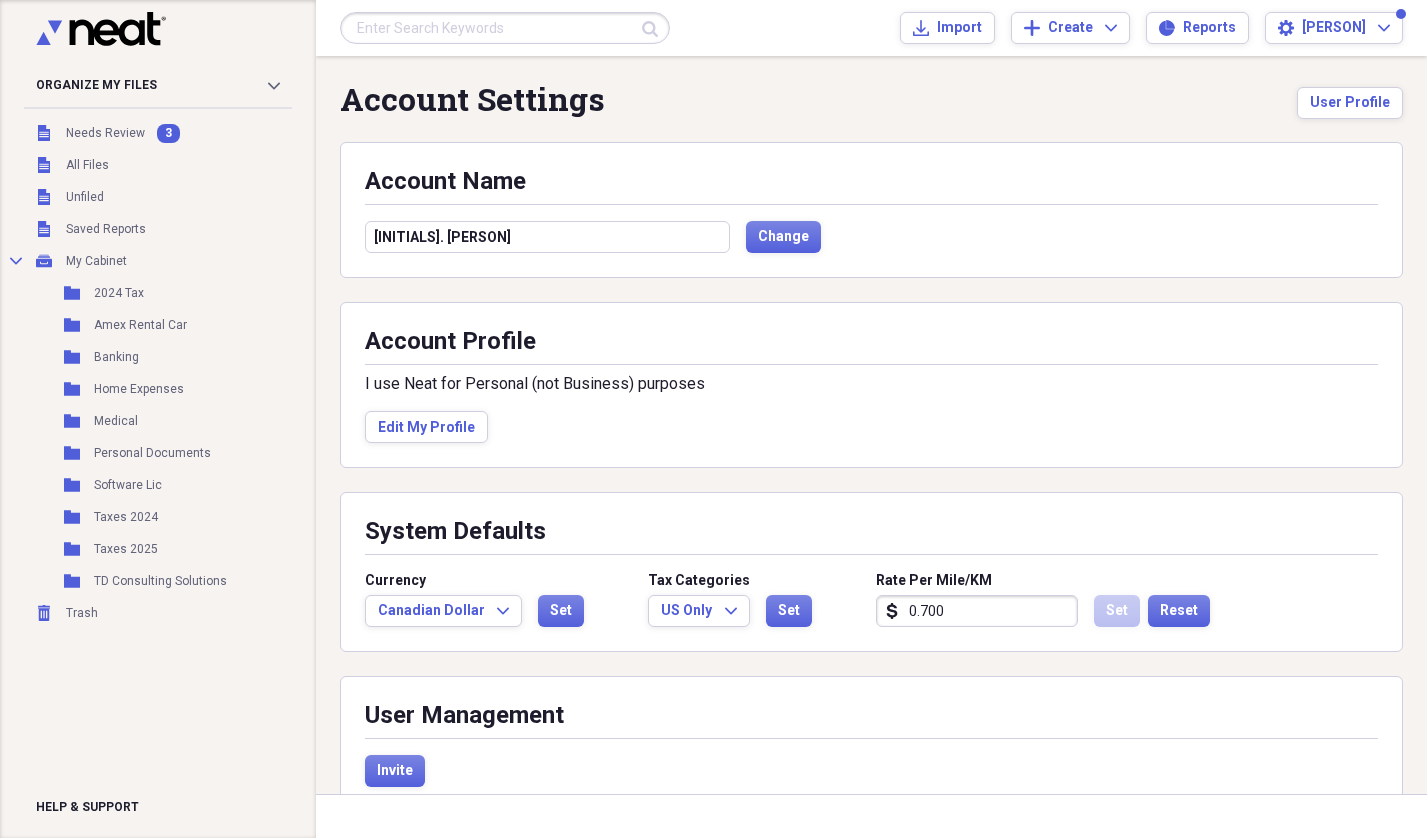 scroll, scrollTop: 0, scrollLeft: 0, axis: both 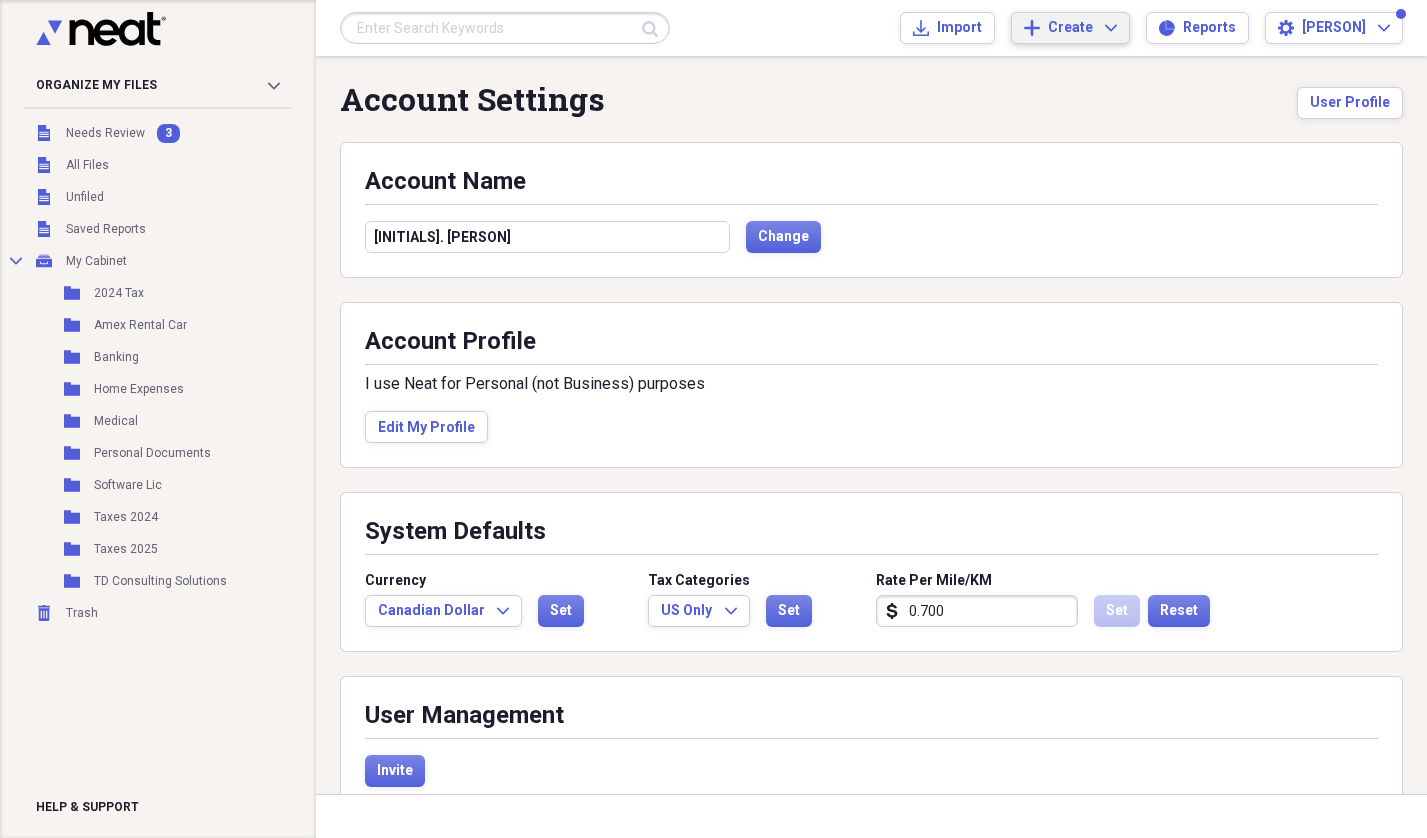 click on "Create Expand" at bounding box center [1082, 28] 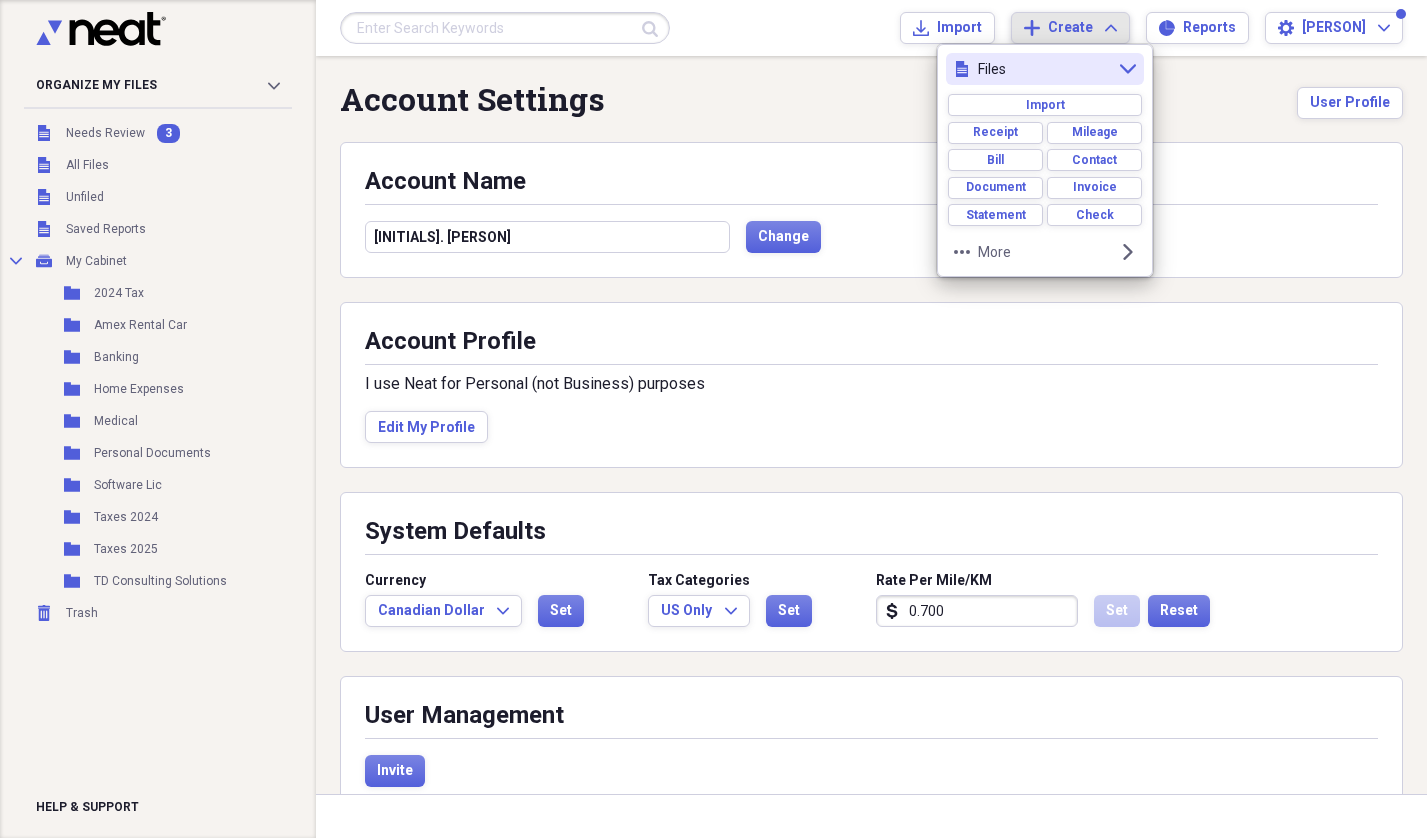 click on "Account Settings User Profile" at bounding box center [871, 111] 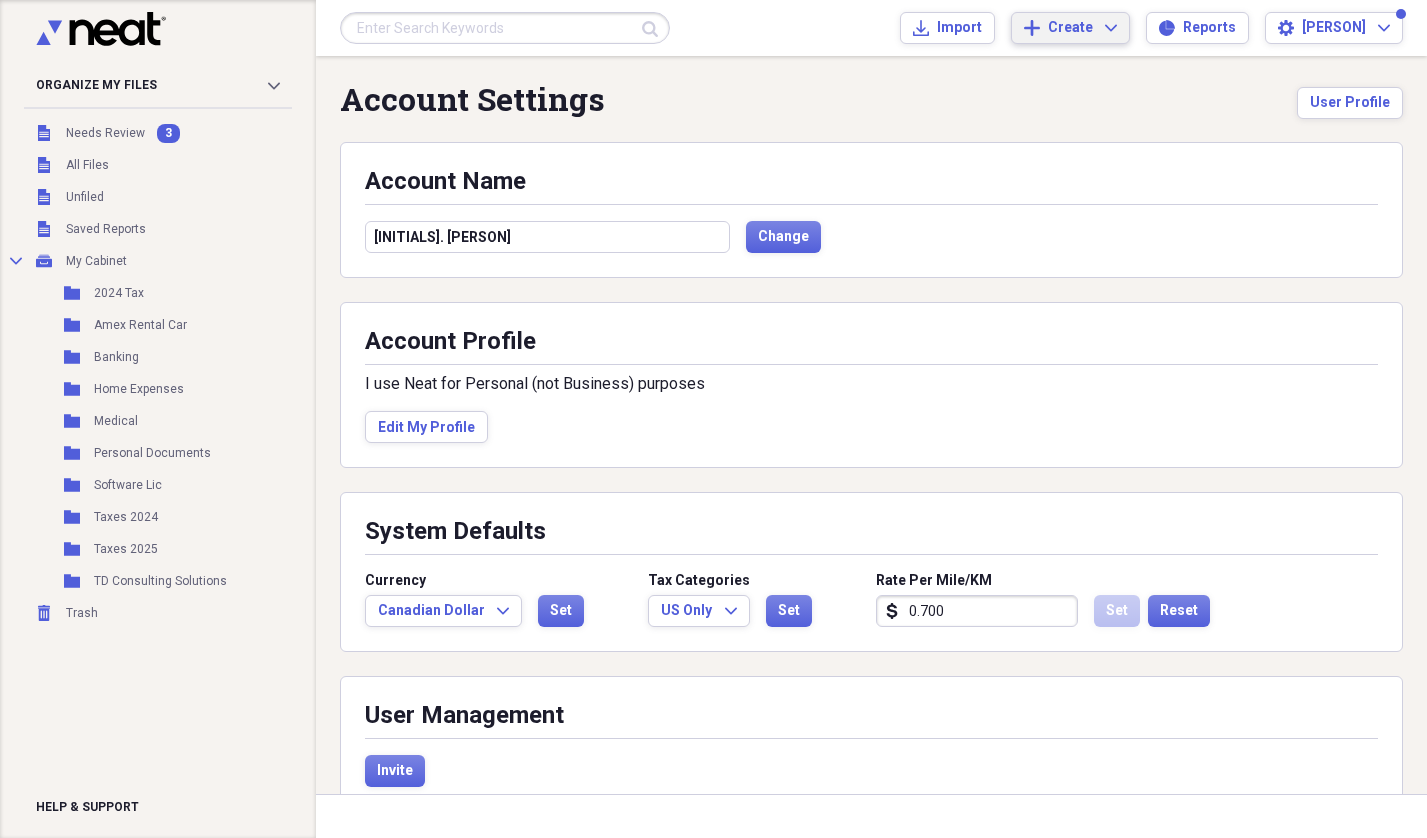 click on "Create Expand" at bounding box center [1082, 28] 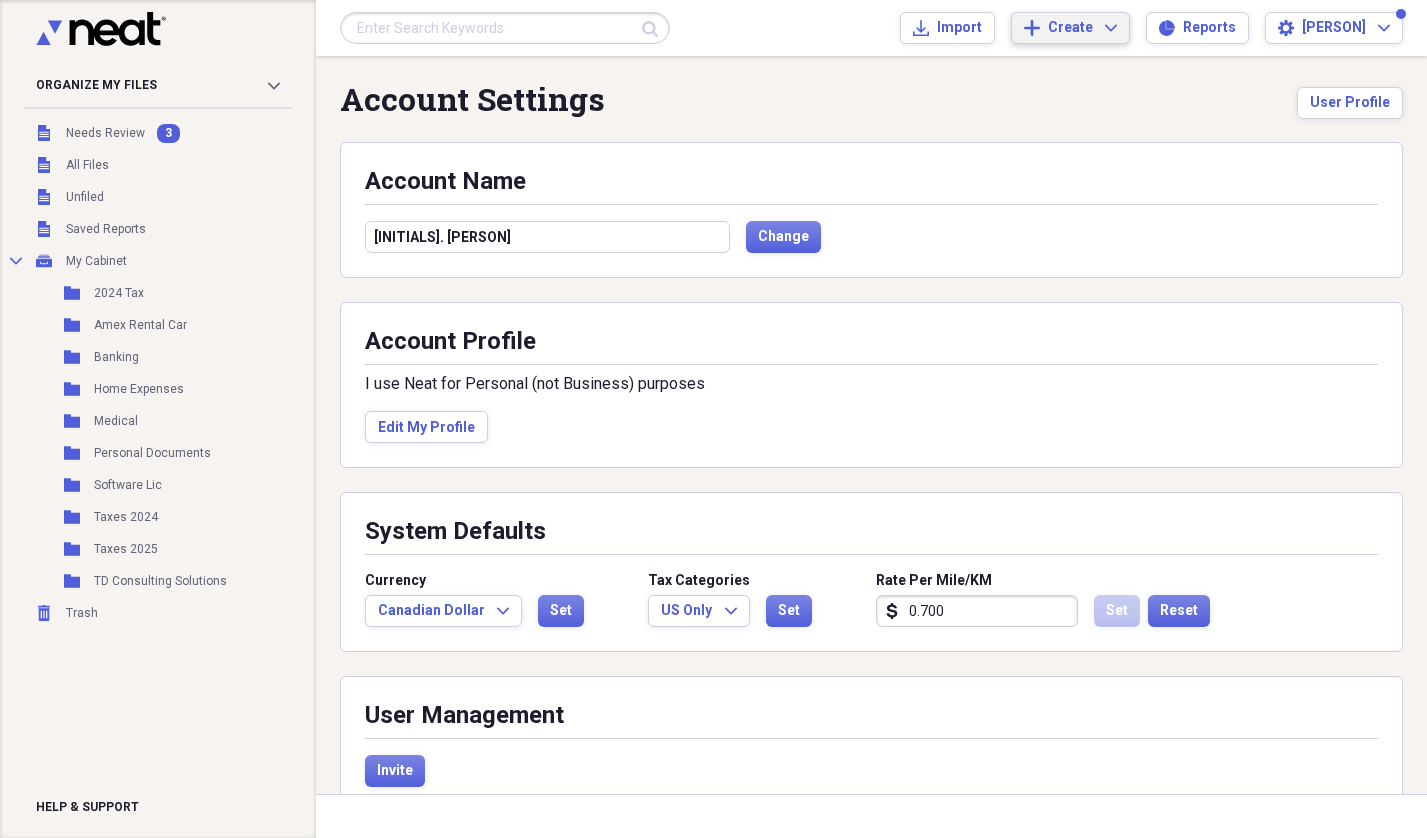 click on "Account Settings User Profile" at bounding box center (871, 111) 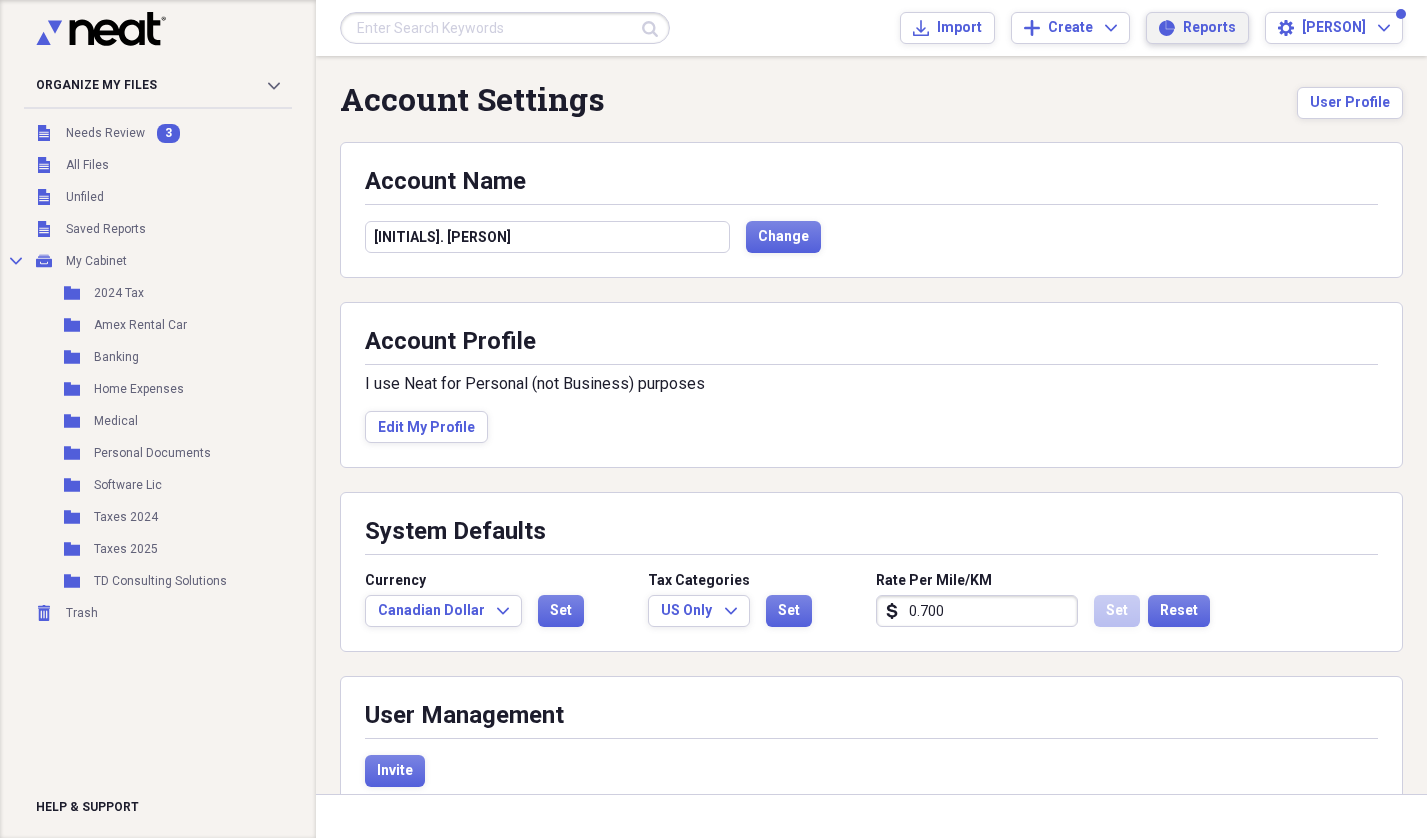 click on "Reports" at bounding box center [1209, 28] 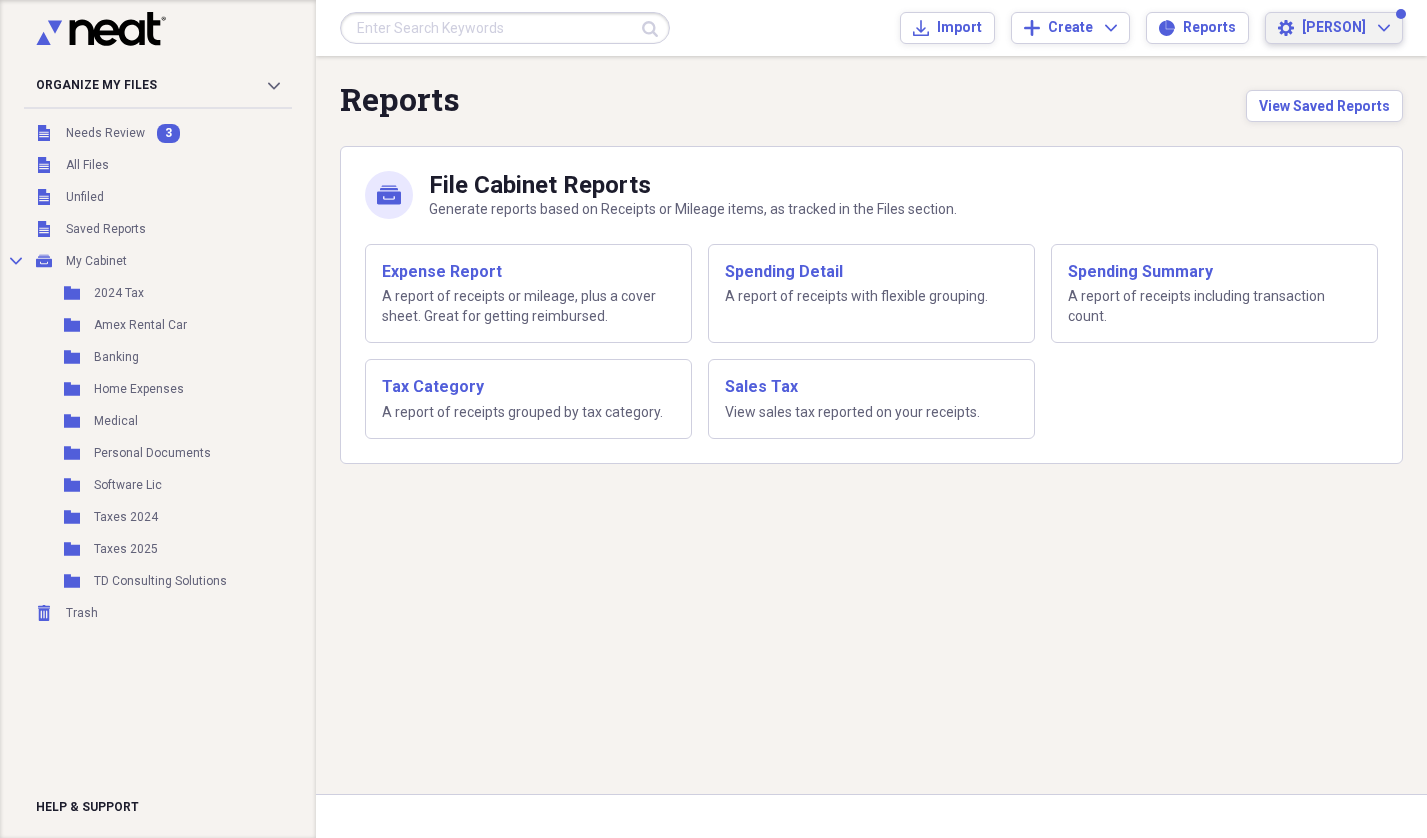 click on "[PERSON]" at bounding box center (1334, 28) 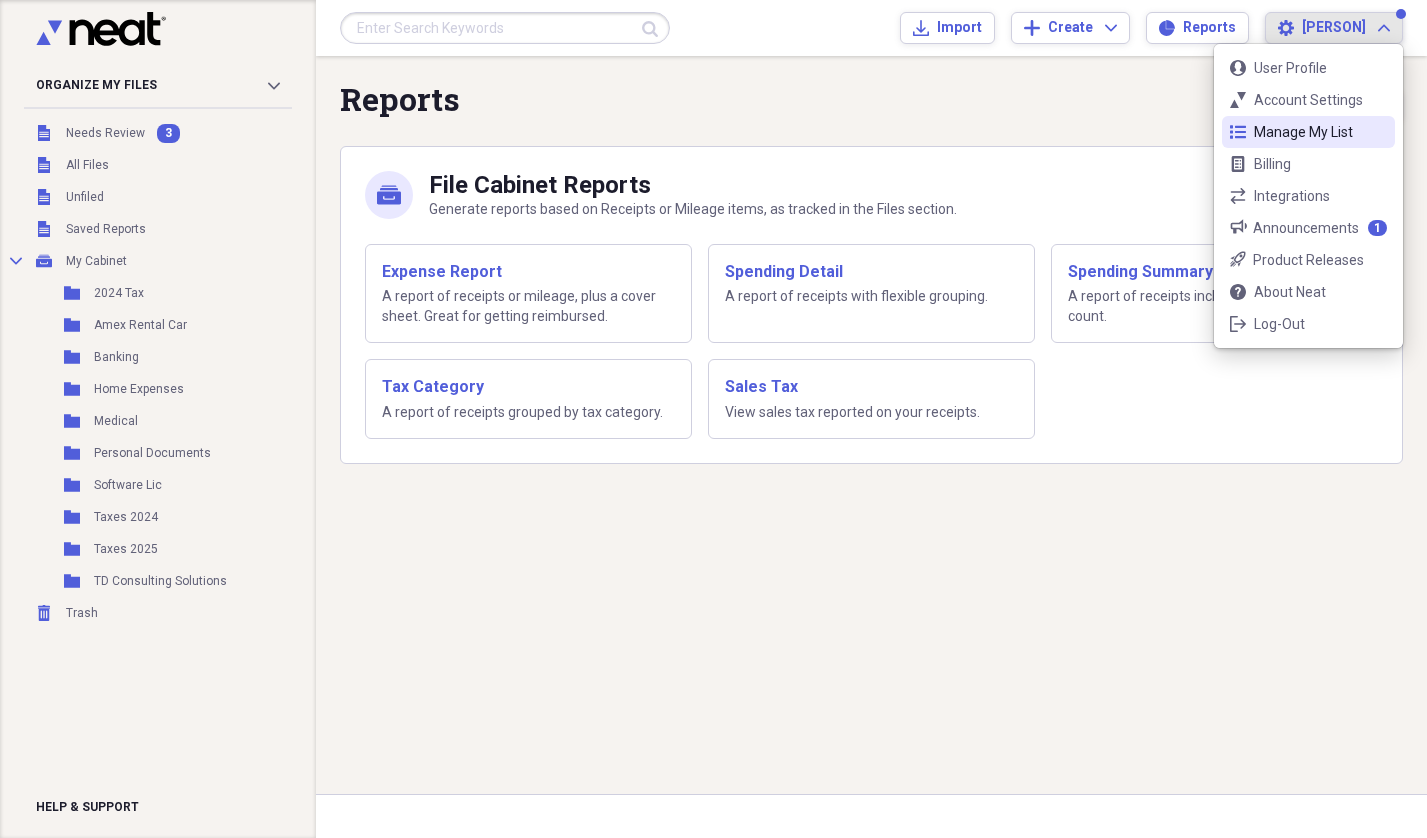 click on "Manage My List" at bounding box center [1308, 132] 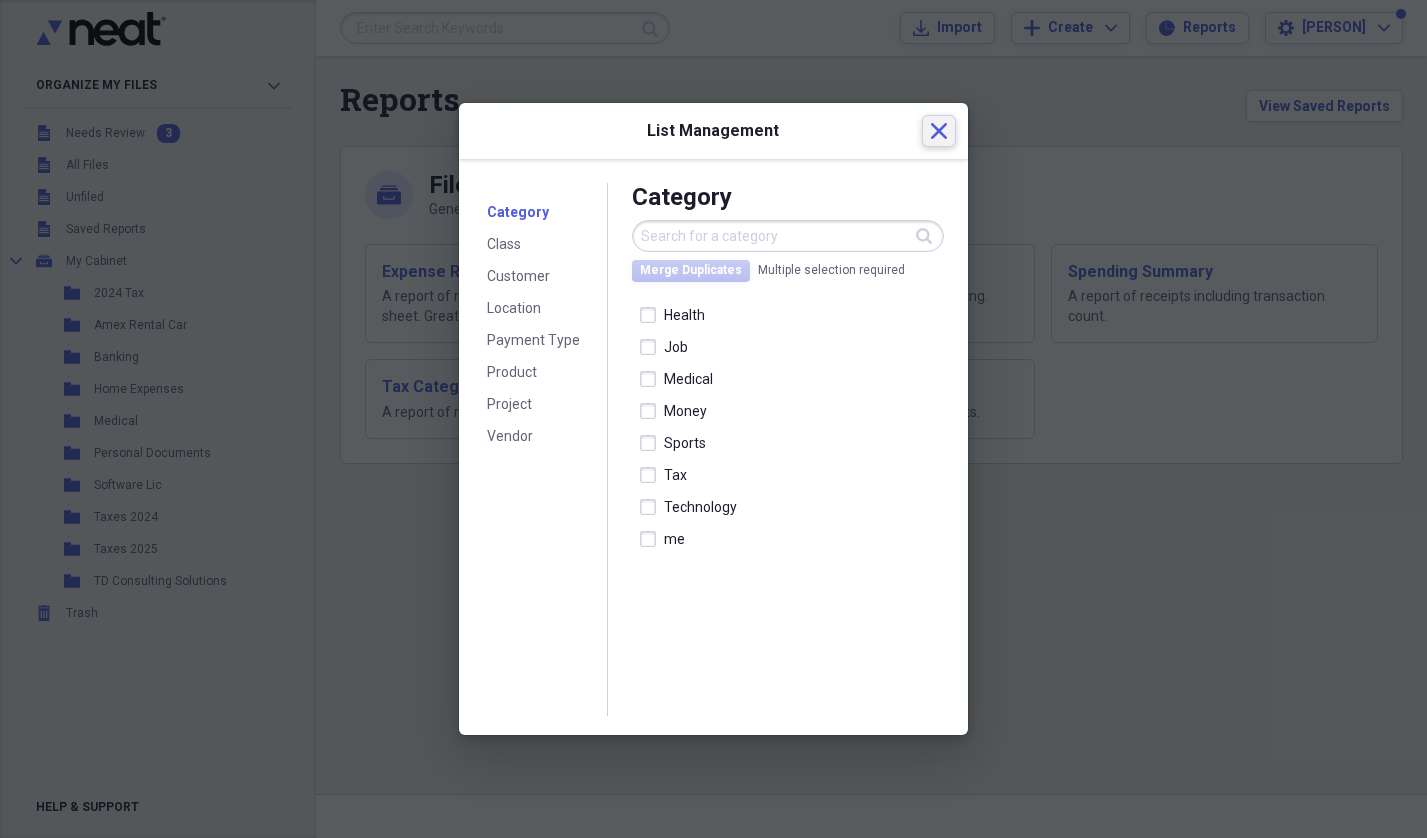click on "Close" at bounding box center [939, 131] 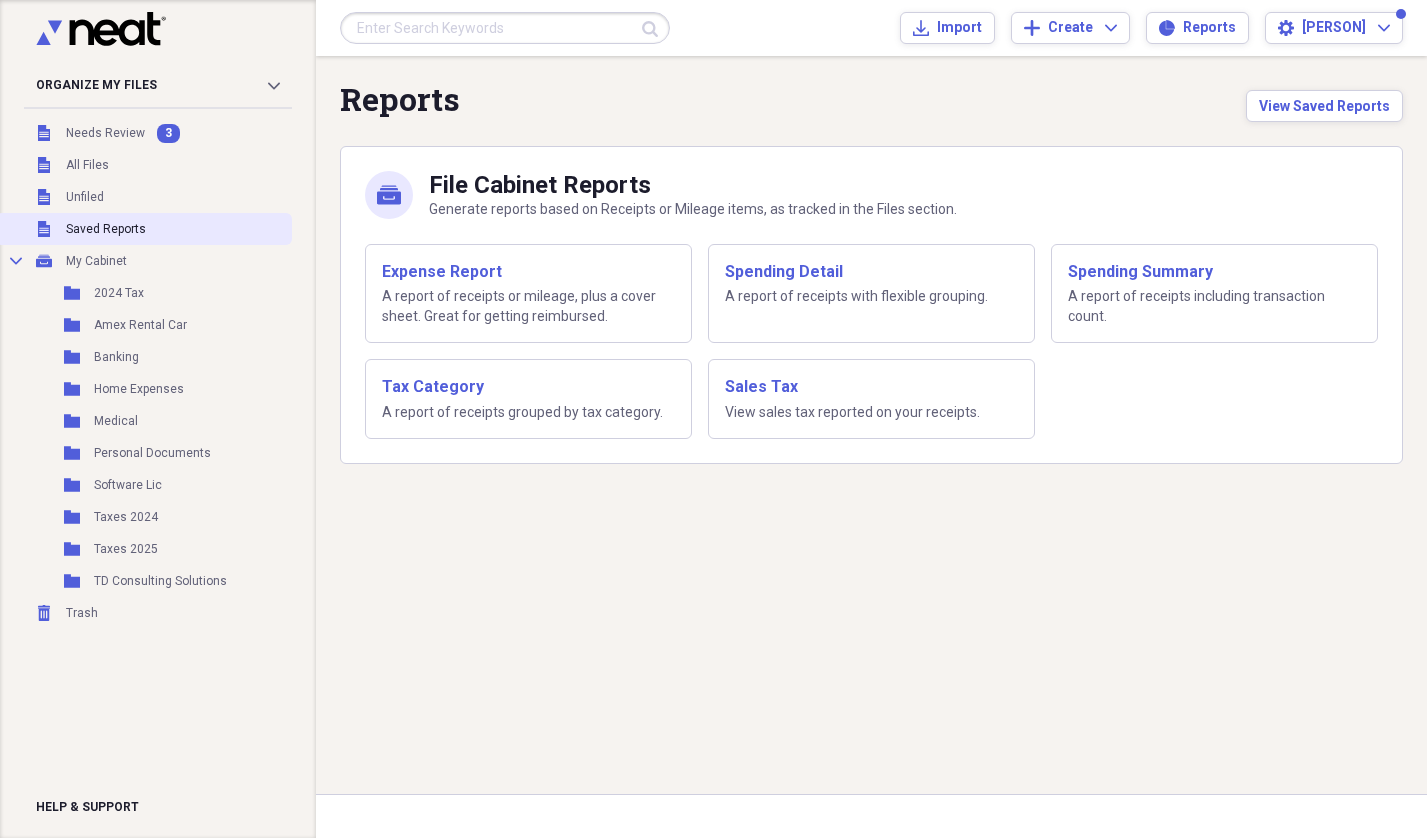 click on "Saved Reports" at bounding box center (106, 229) 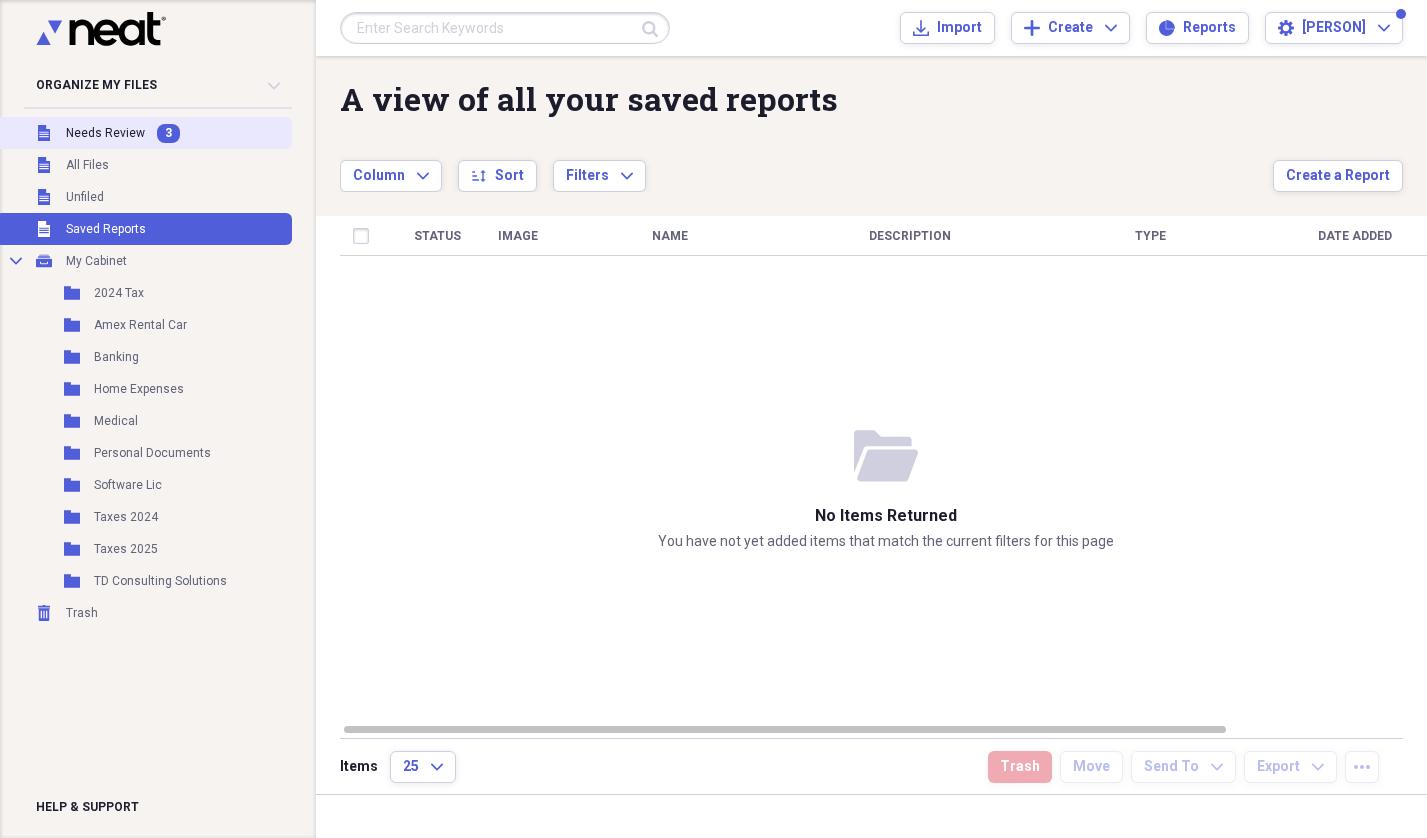 click on "Needs Review" at bounding box center [105, 133] 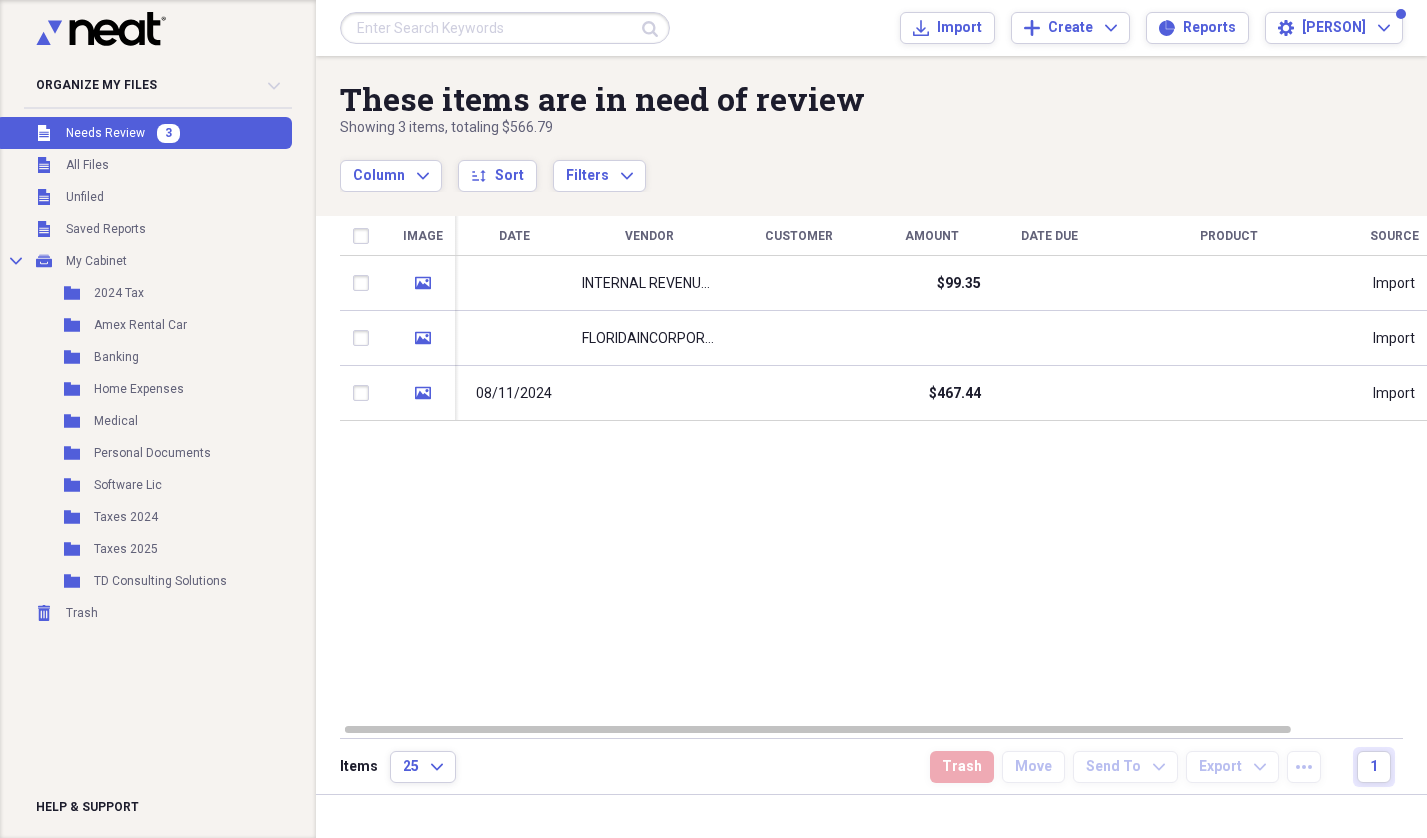 click on "Image Date Vendor Customer Amount Date Due Product Source Folder media INTERNAL REVENUE SERVICE $[AMOUNT] Import [PERSON] media [OFFICIAL_DOCUMENT] Import [PERSON] media [DATE] $[AMOUNT] Import [PERSON]" at bounding box center [886, 469] 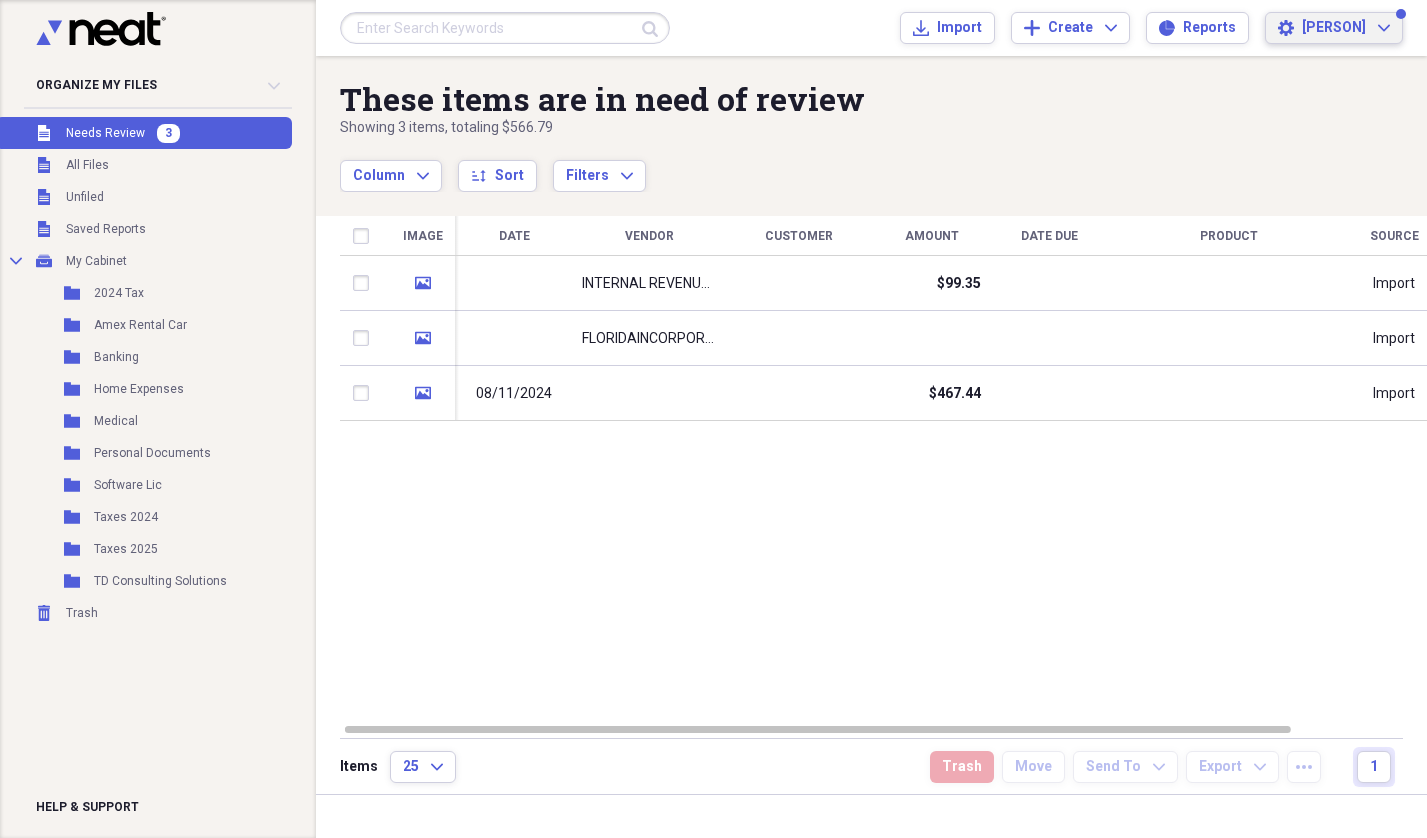 click on "Settings [PERSON] Expand" at bounding box center [1334, 28] 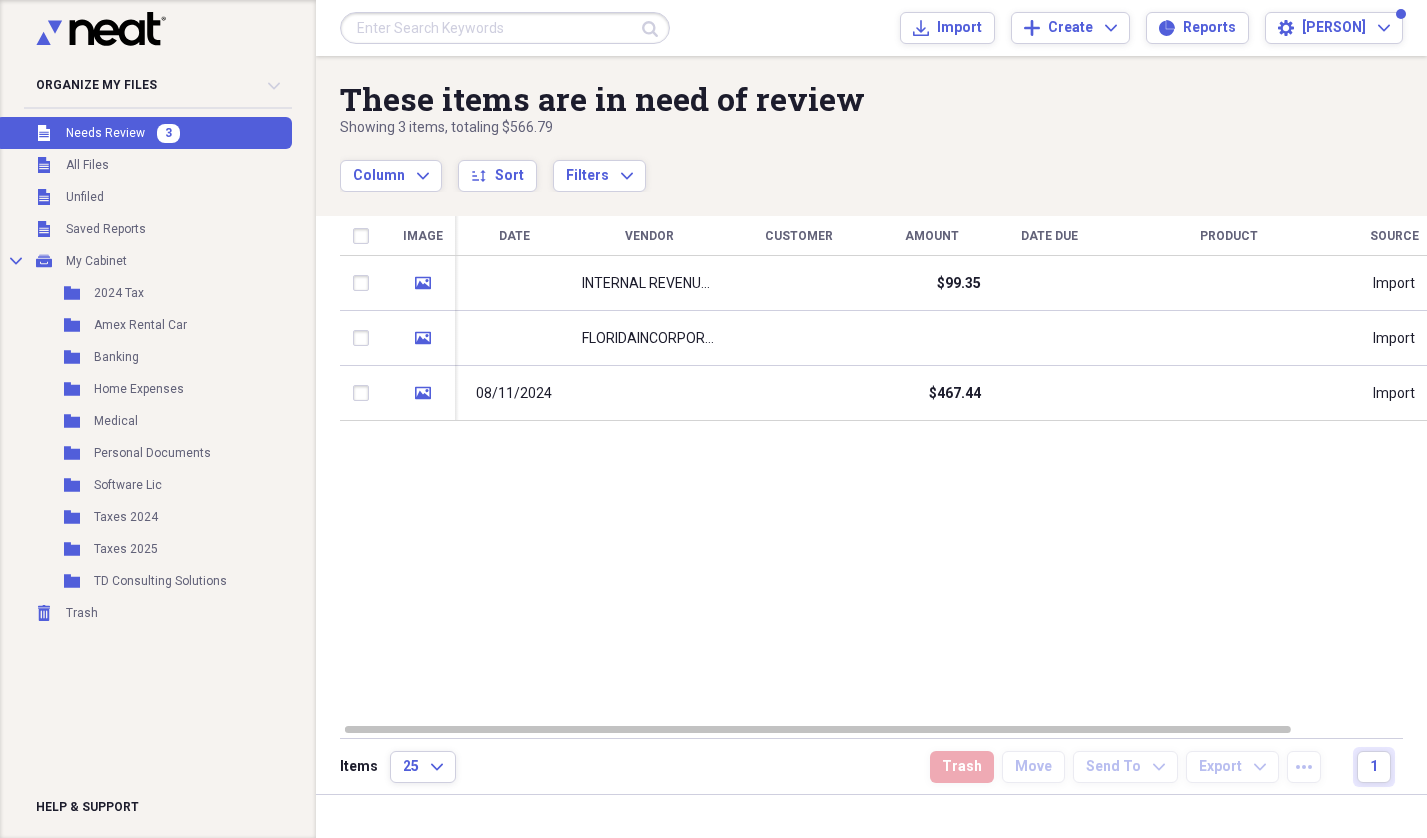click on "These items are in need of review" at bounding box center (807, 99) 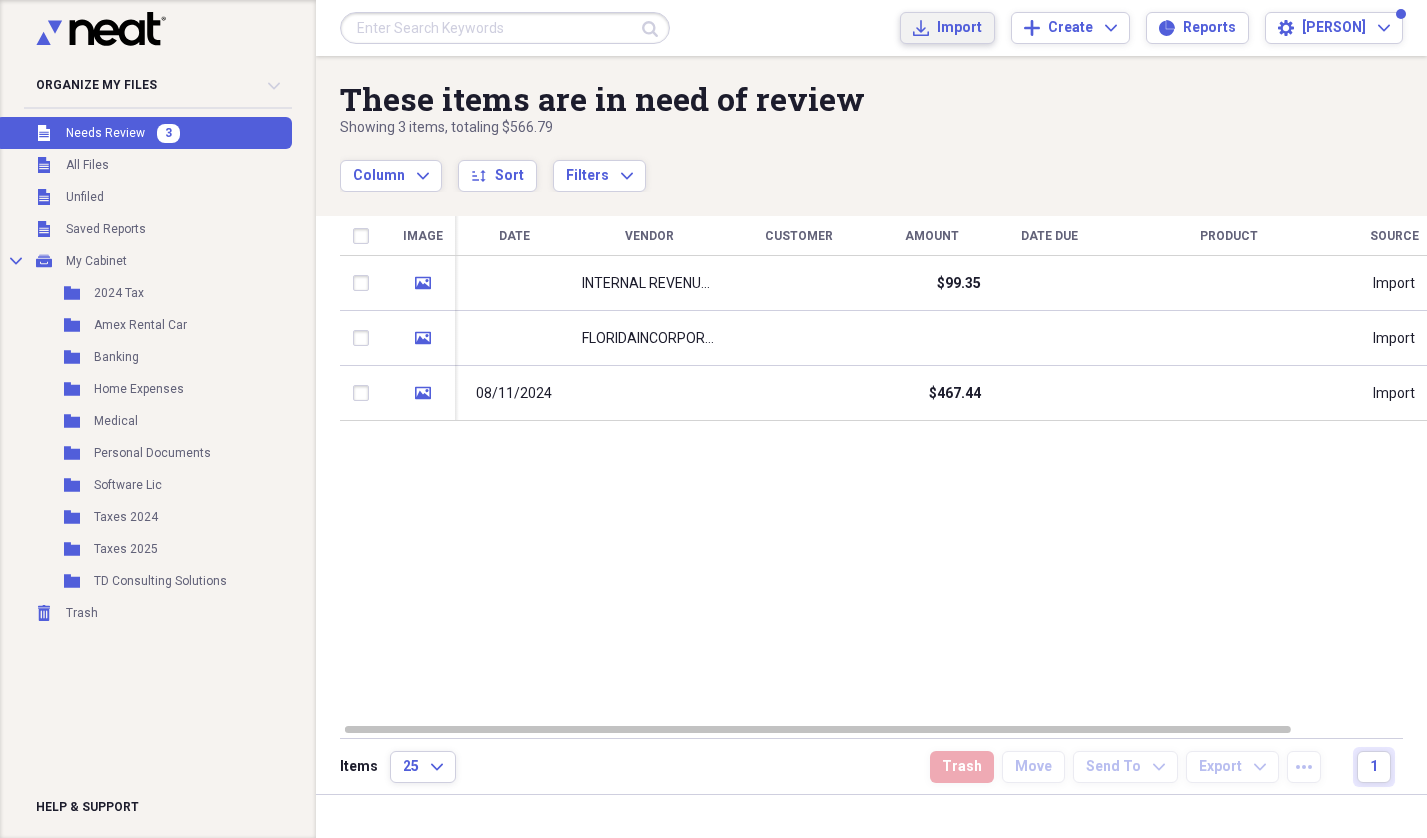 click on "Import" at bounding box center [959, 28] 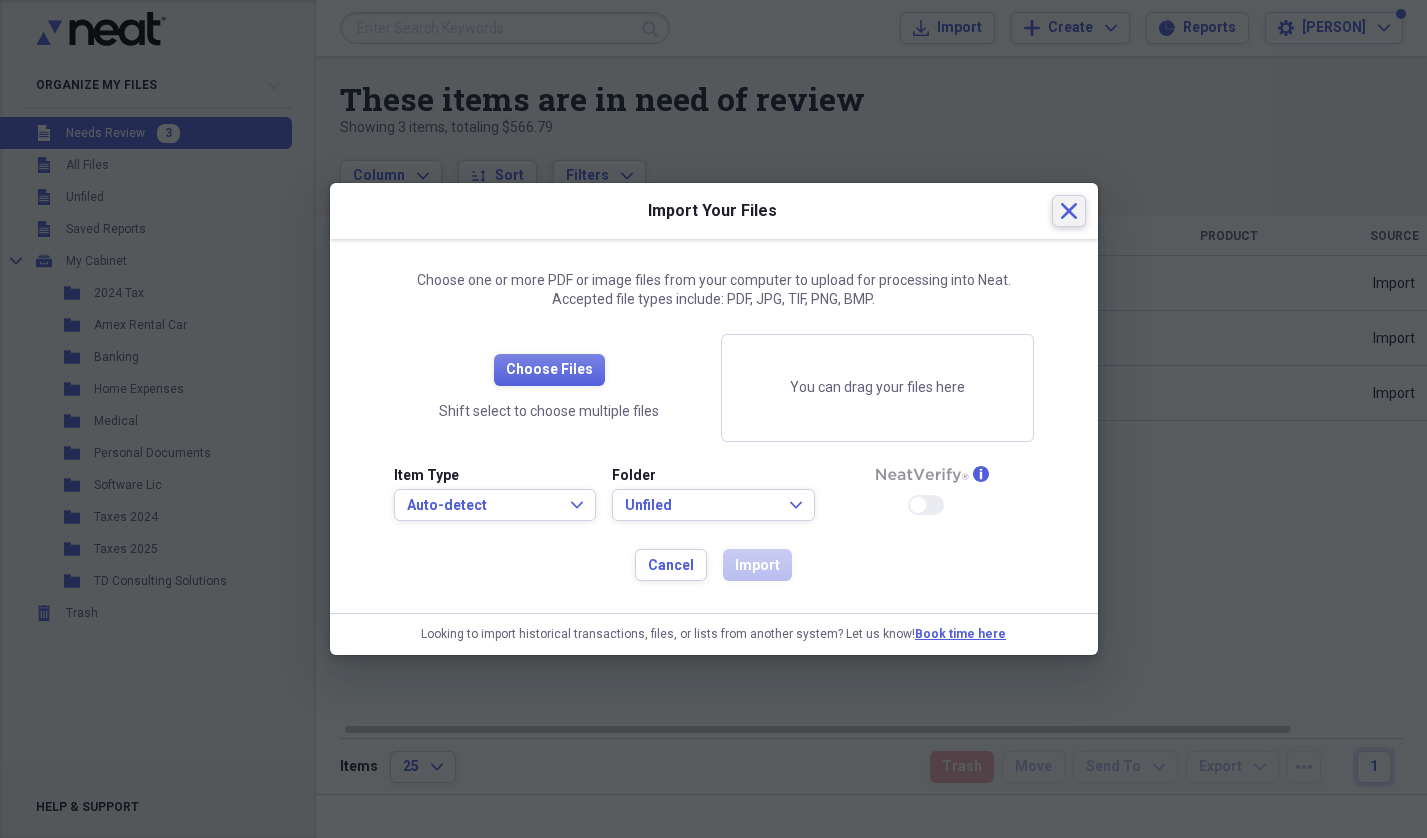 click 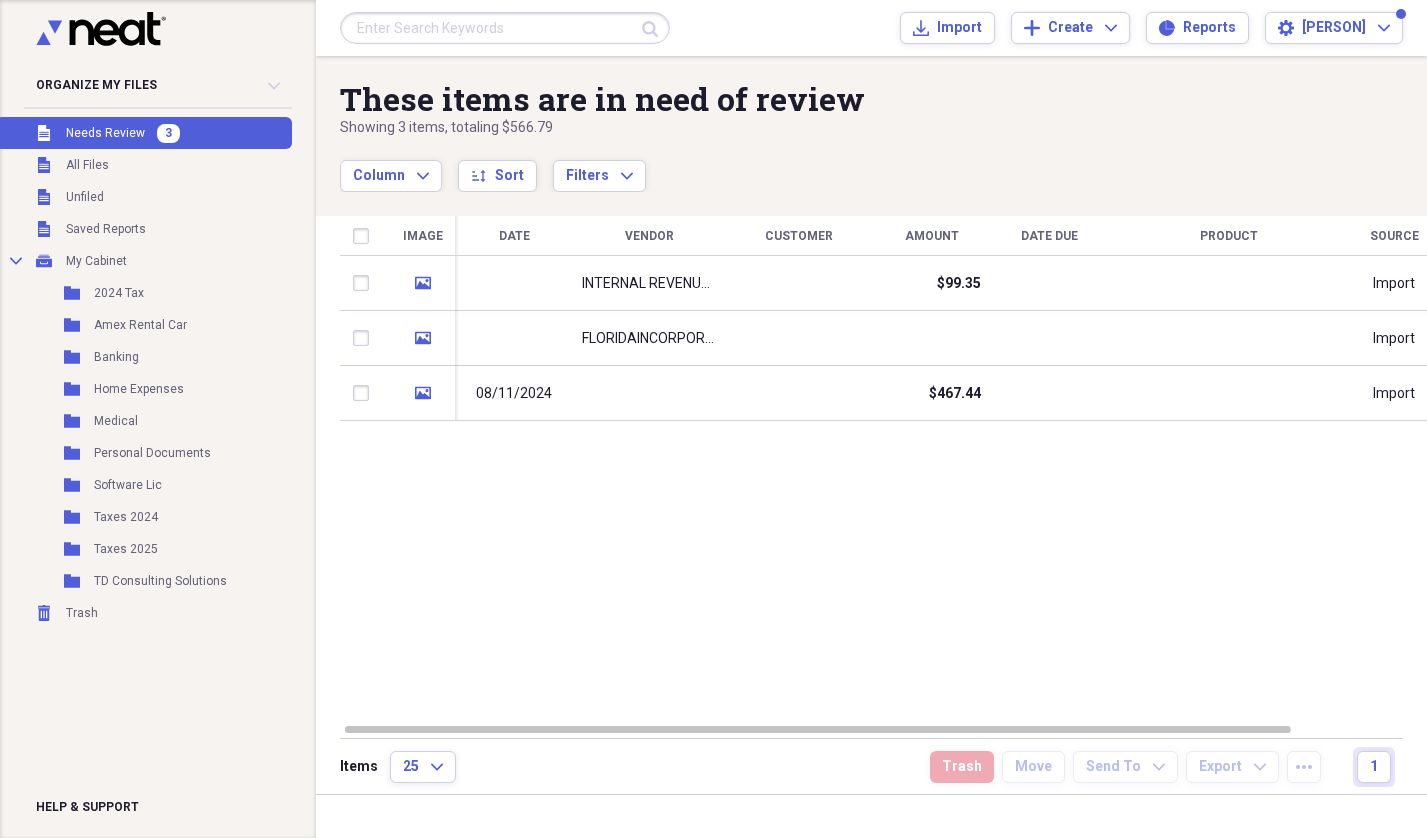 click on "These items are in need of review" at bounding box center (807, 99) 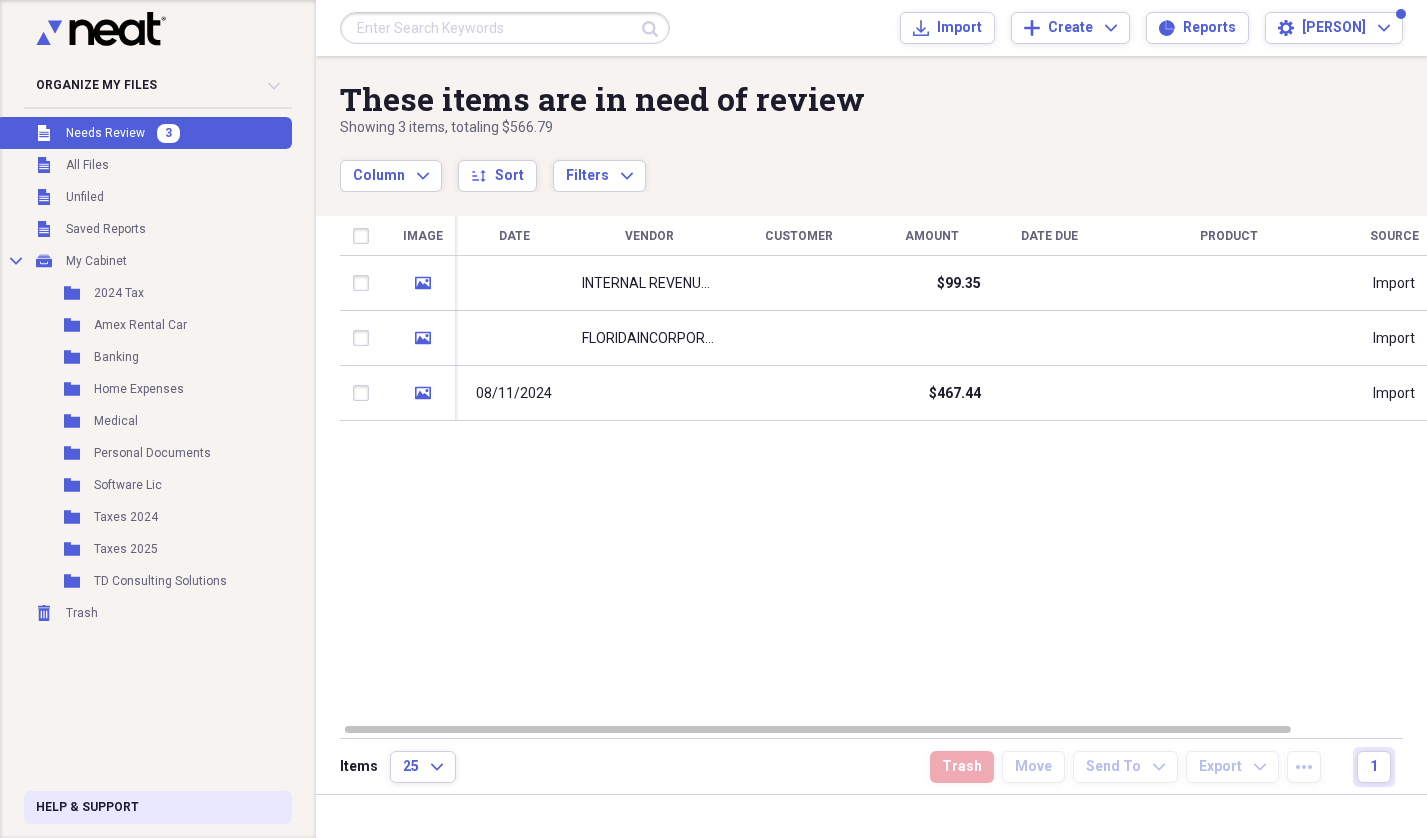 click on "Help & Support" at bounding box center (87, 807) 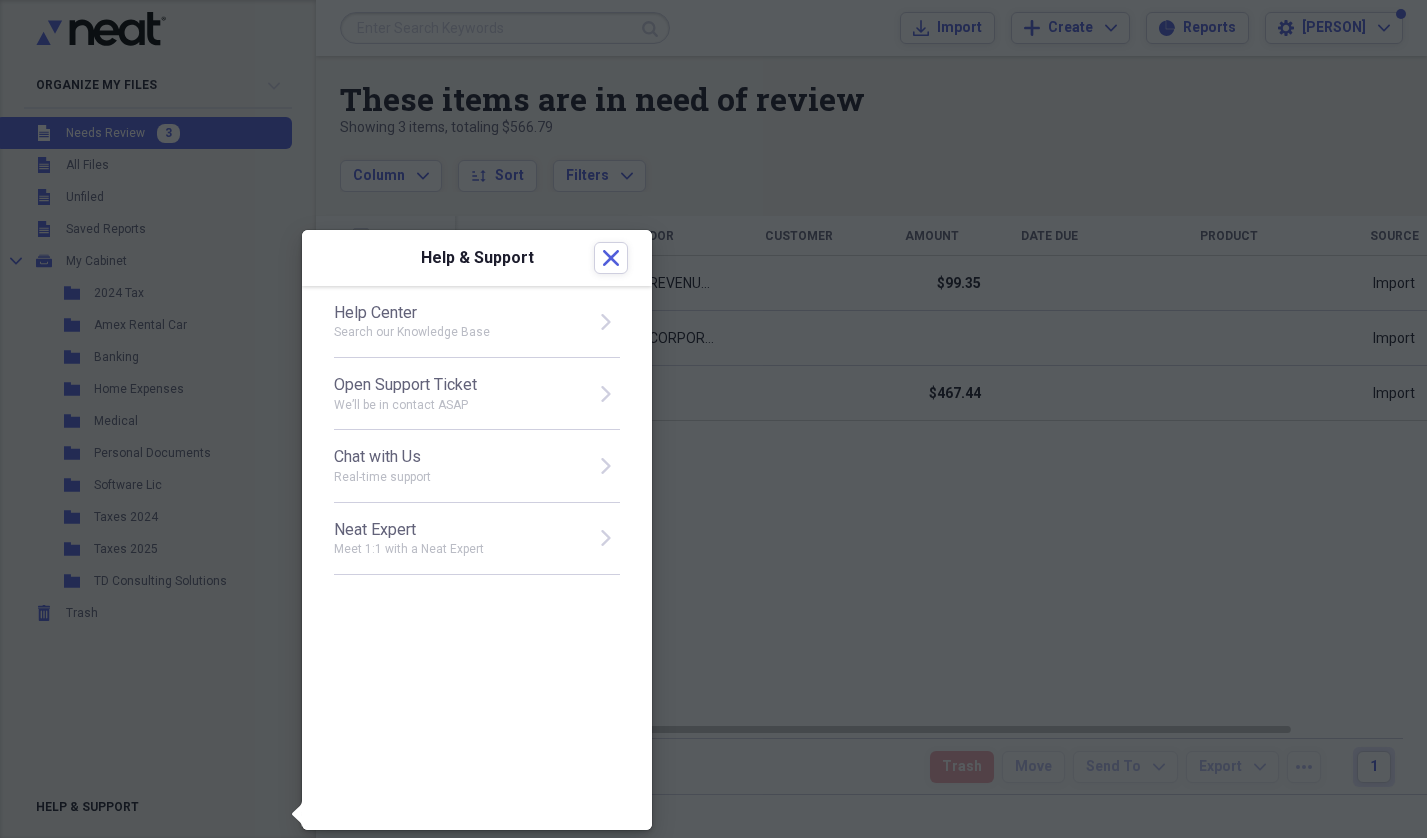 click on "Help Center" at bounding box center (458, 313) 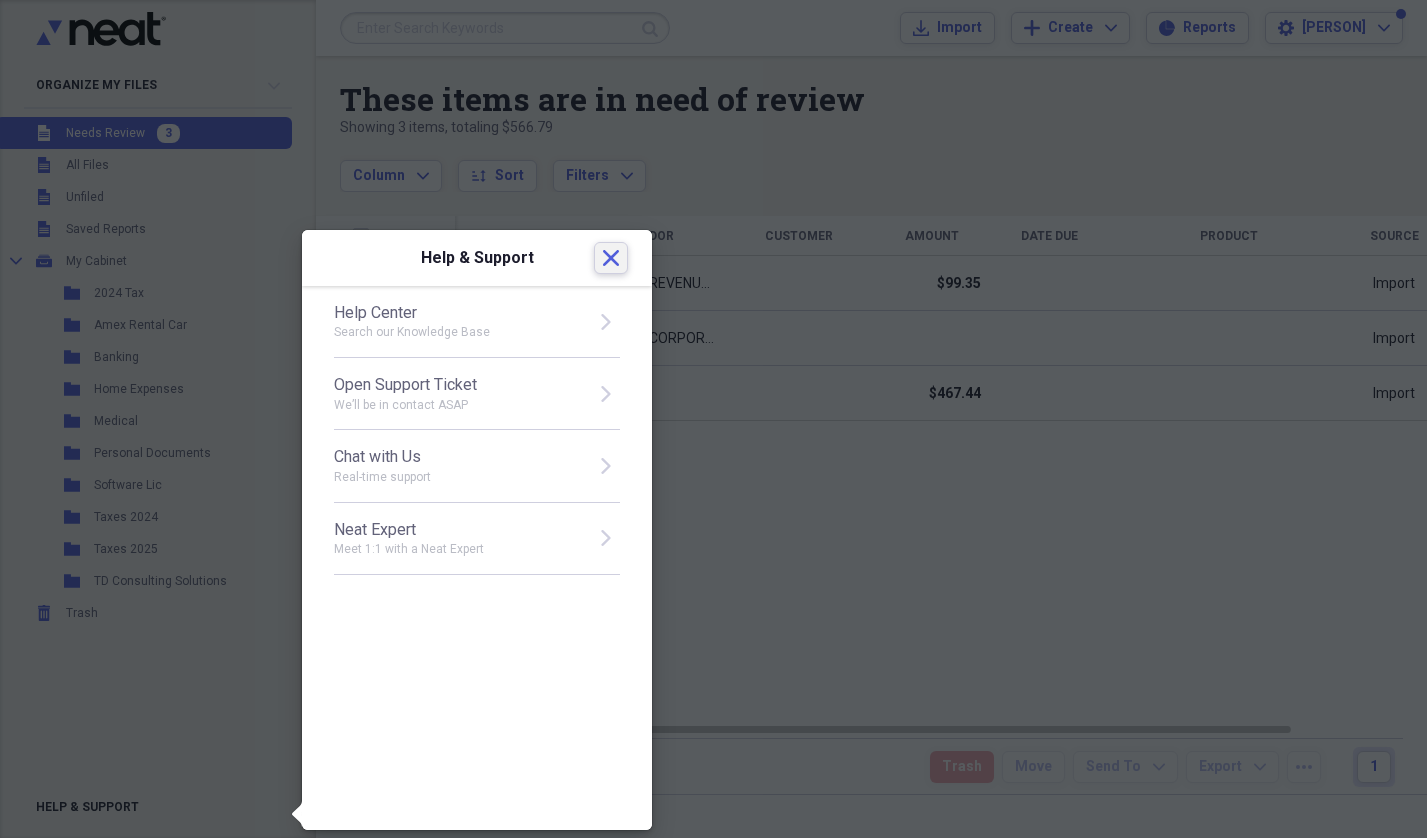 click 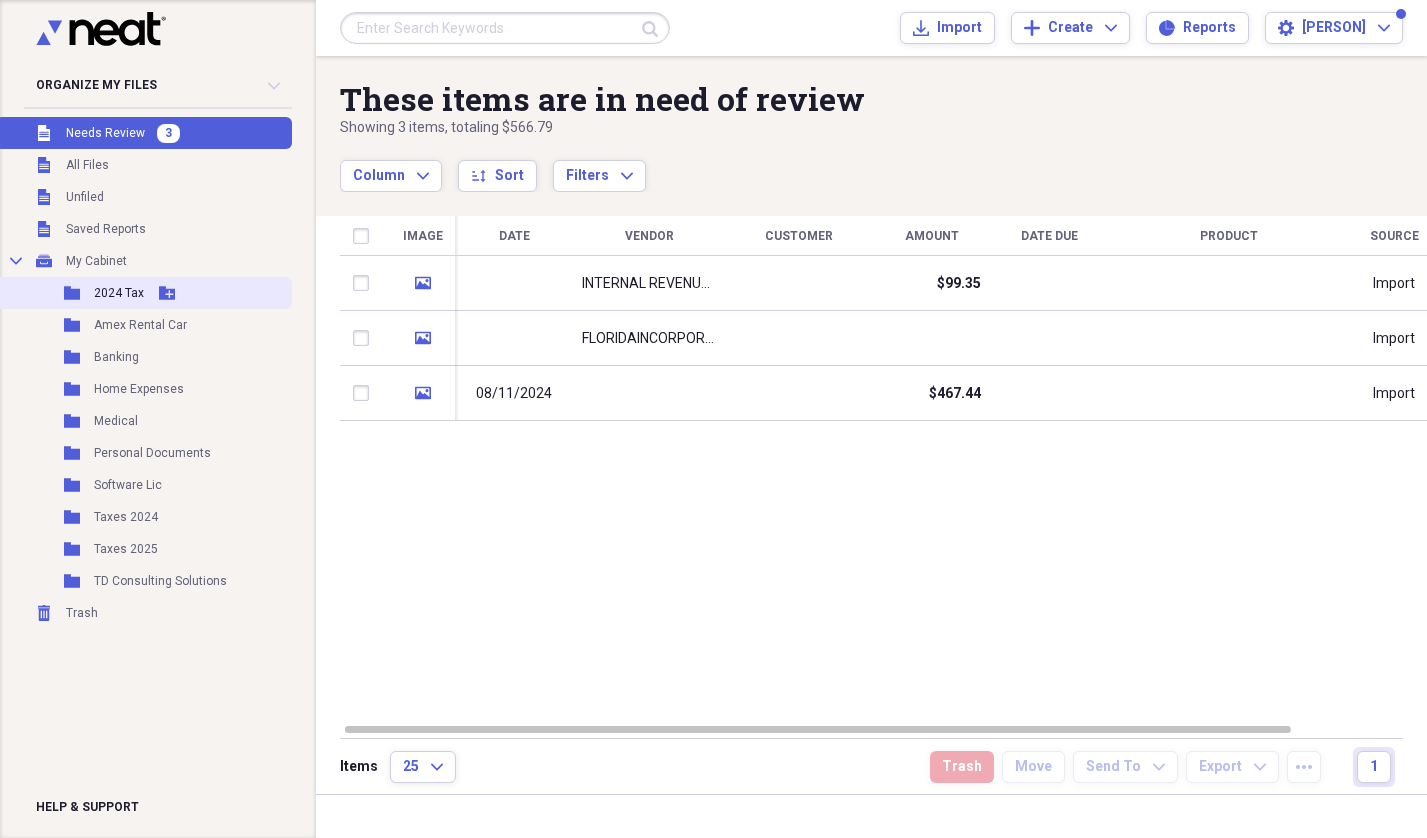 click on "2024 Tax" at bounding box center [119, 293] 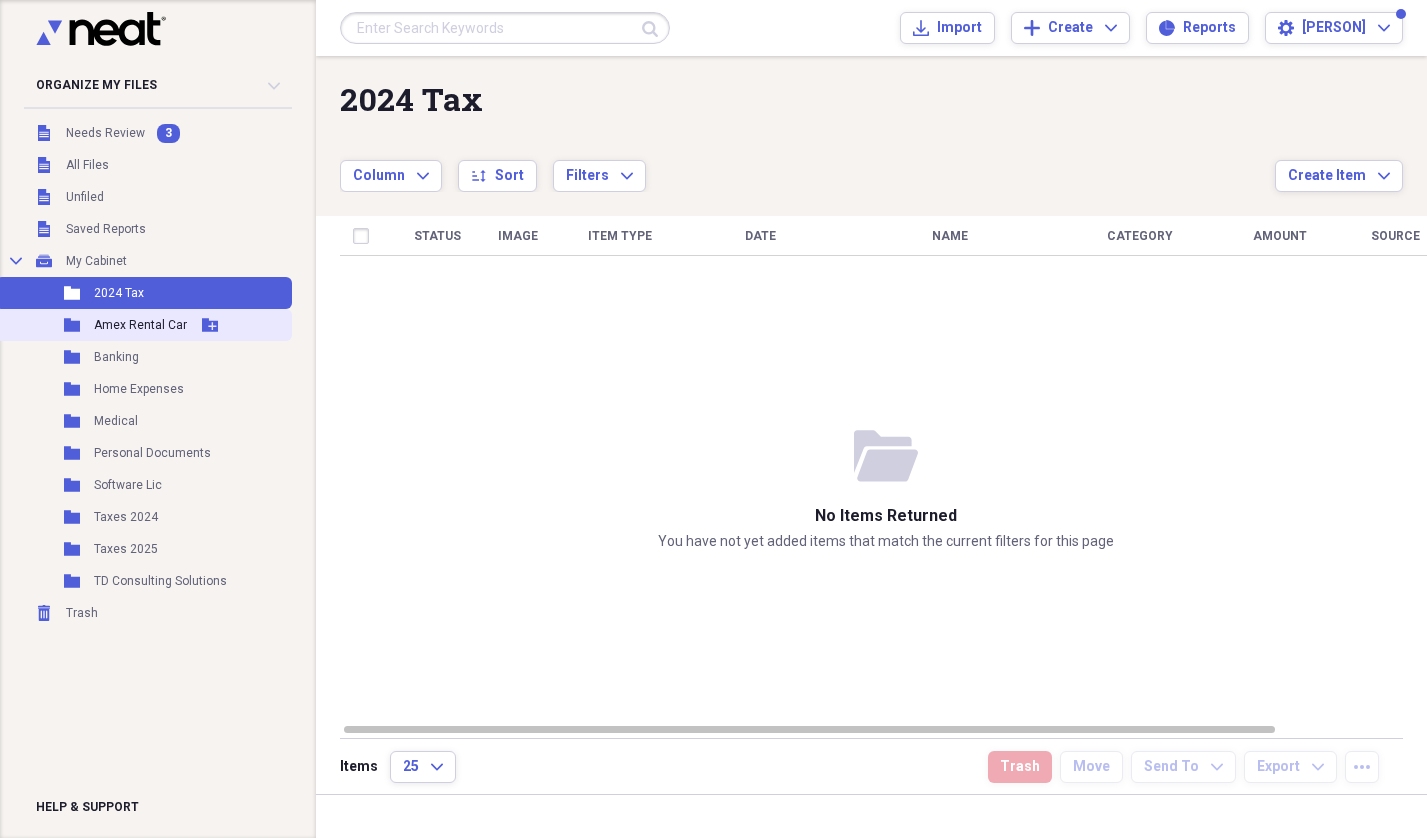 click on "Amex Rental Car" at bounding box center [140, 325] 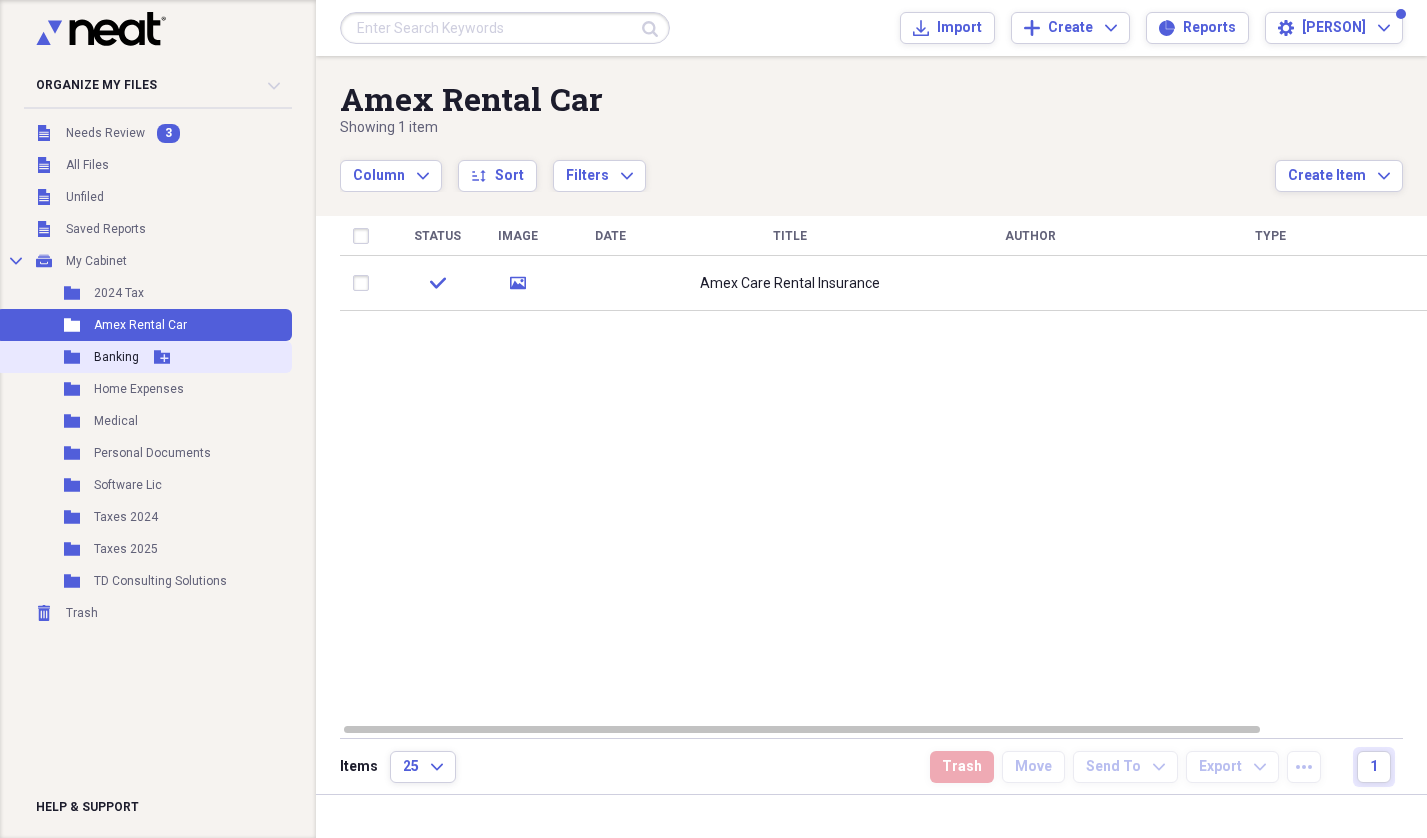 click on "Banking" at bounding box center (116, 357) 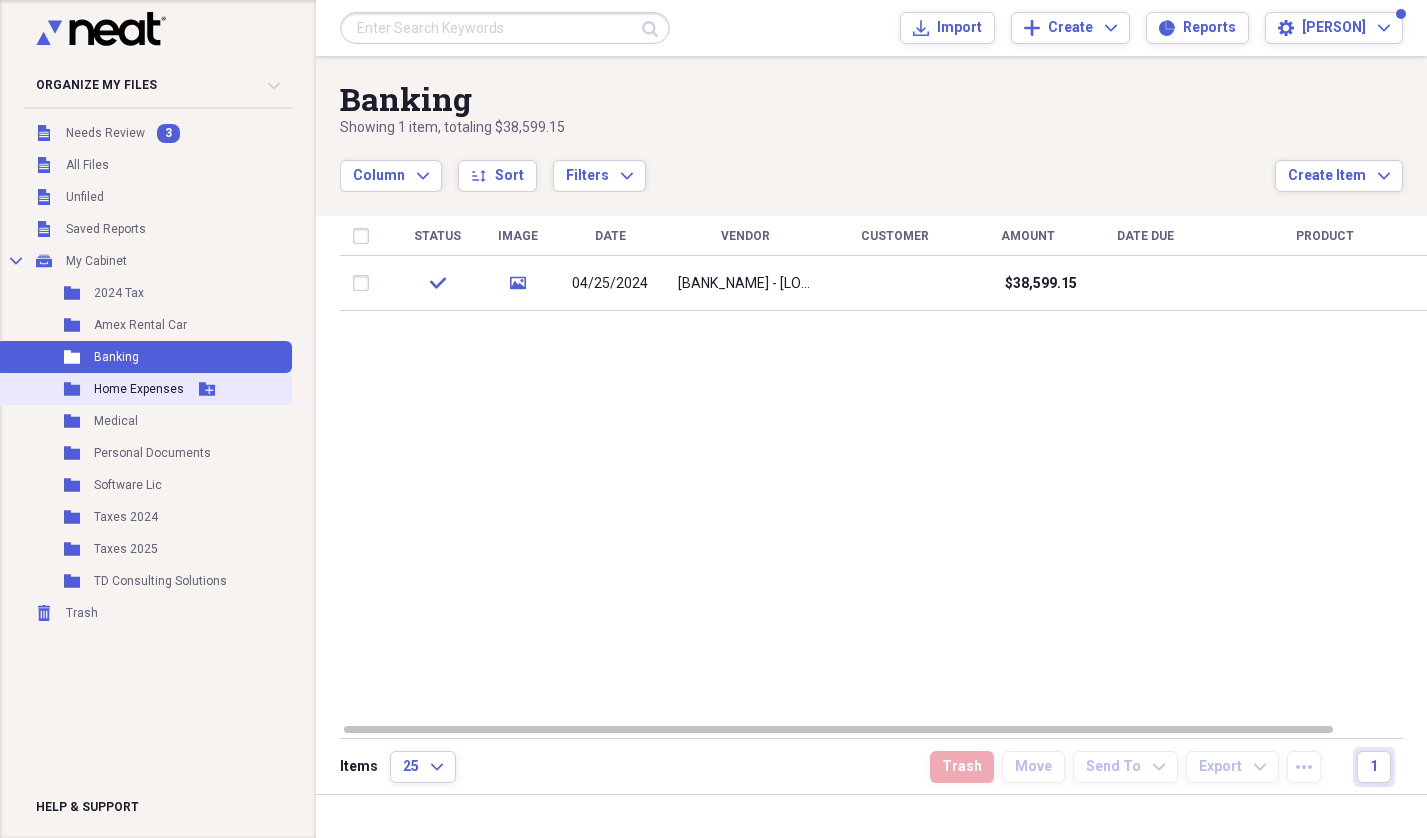 click on "Home Expenses" at bounding box center (139, 389) 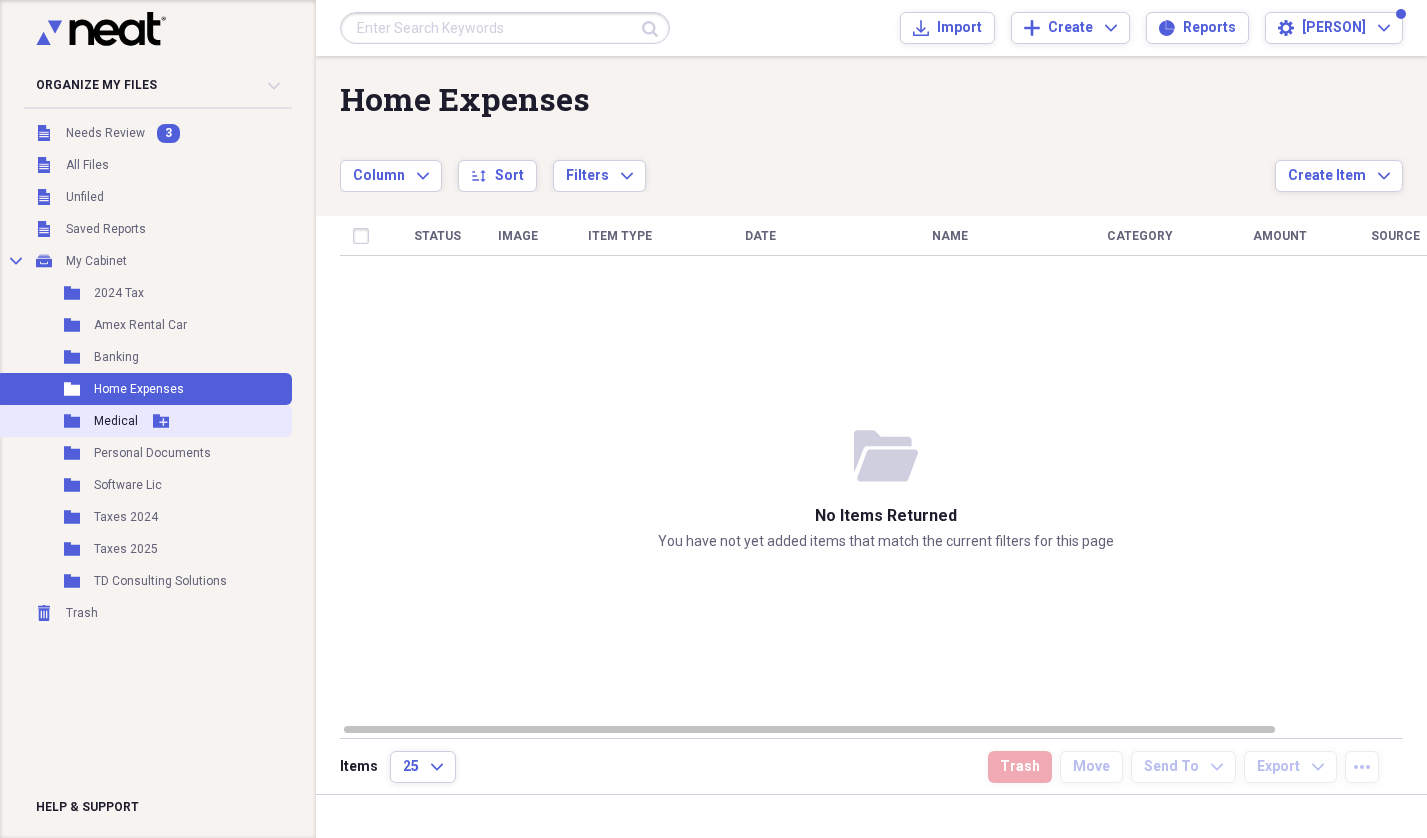 click on "Medical" at bounding box center [116, 421] 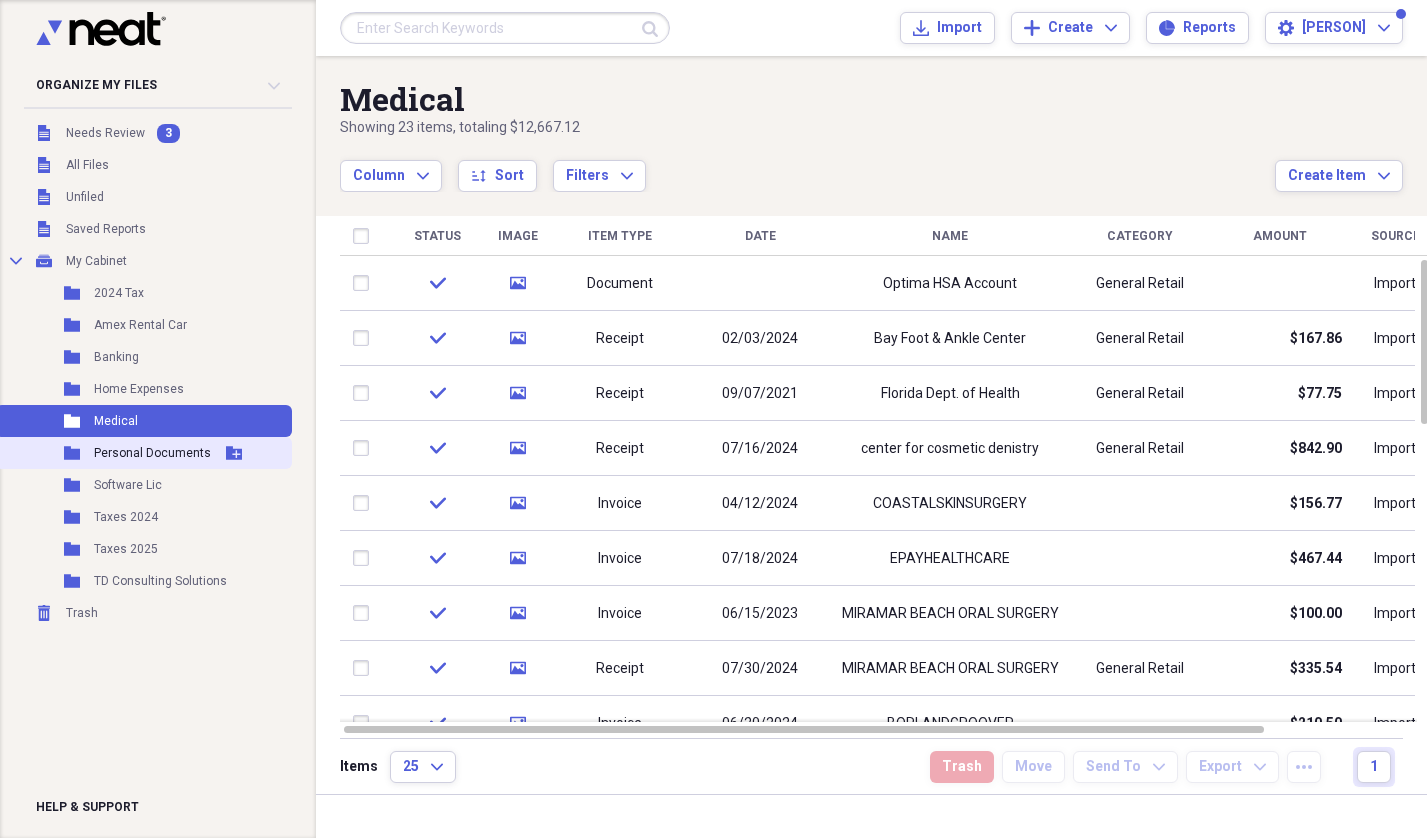 click on "Personal Documents" at bounding box center [152, 453] 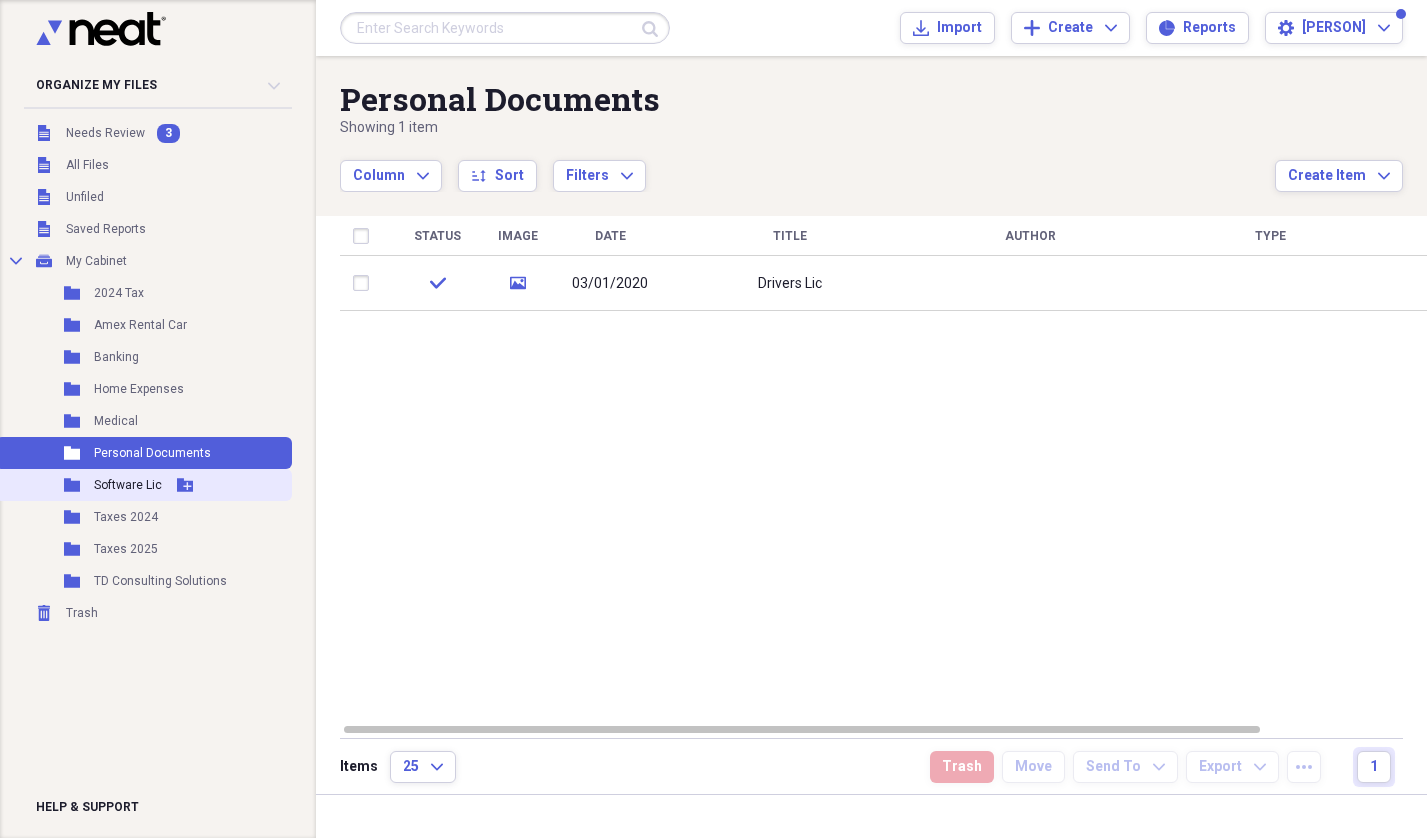click on "Software Lic" at bounding box center (128, 485) 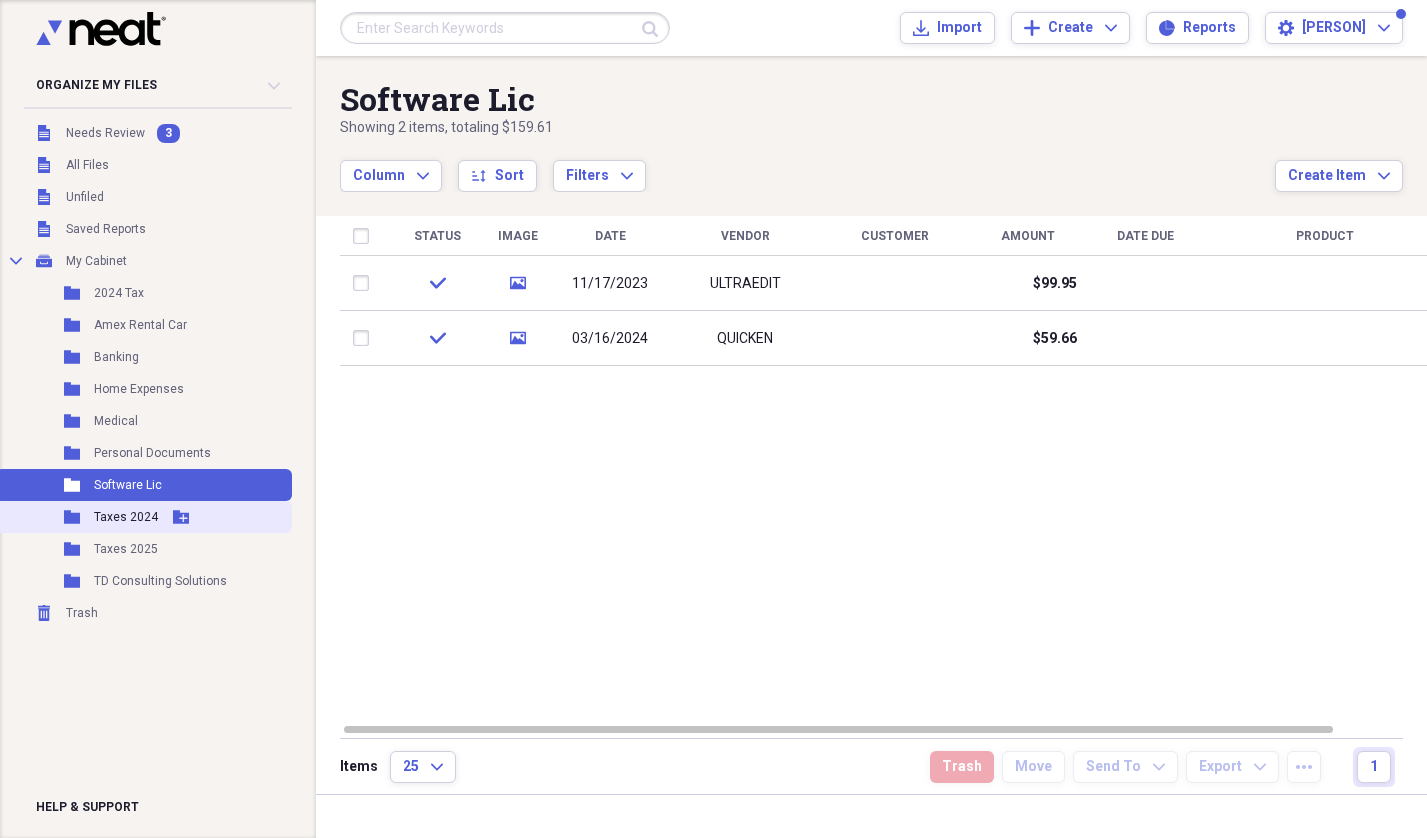 click on "Taxes 2024" at bounding box center (126, 517) 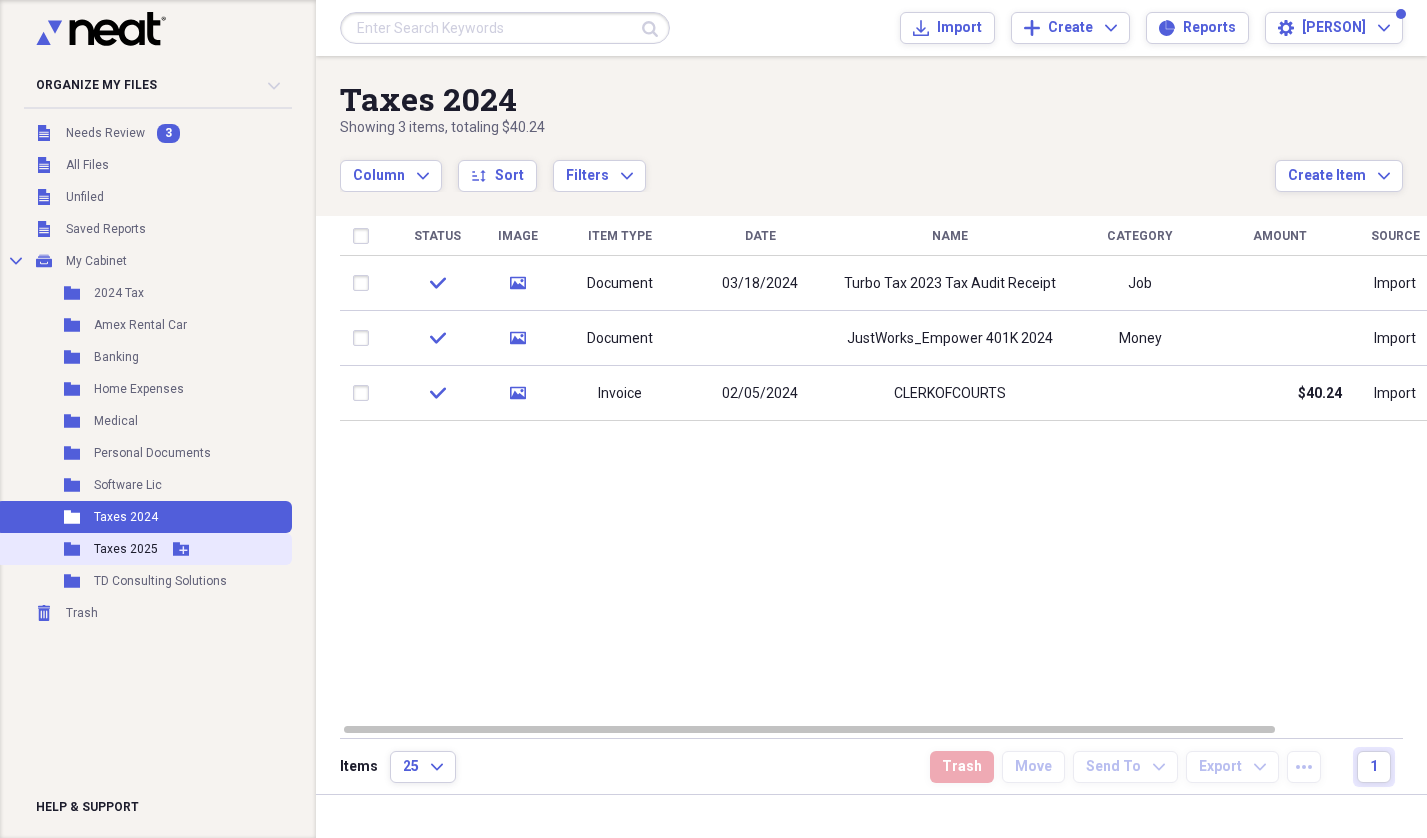 click on "Folder Taxes 2025 Add Folder" at bounding box center [144, 549] 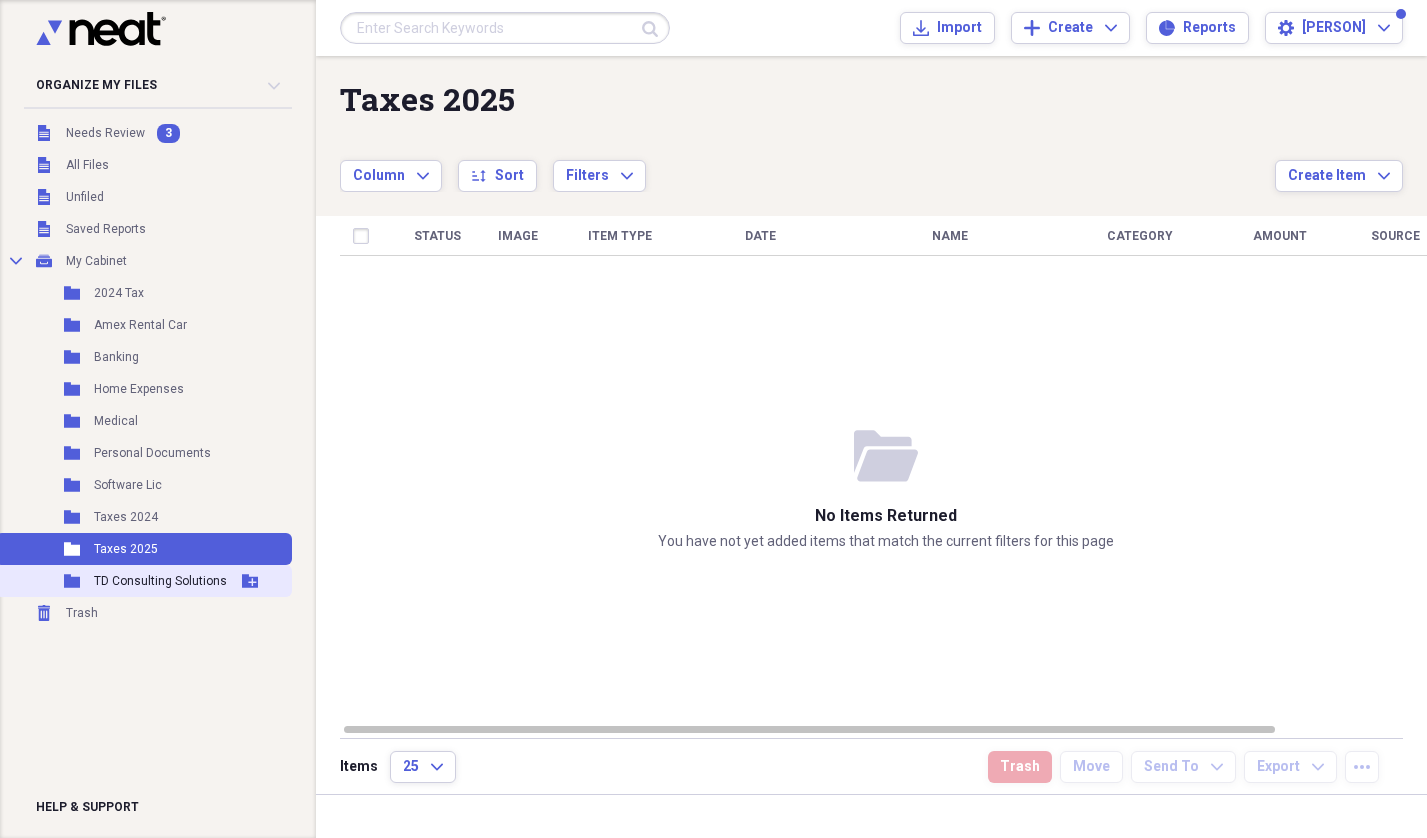 click on "Folder TD Consulting Solutions Add Folder" at bounding box center (144, 581) 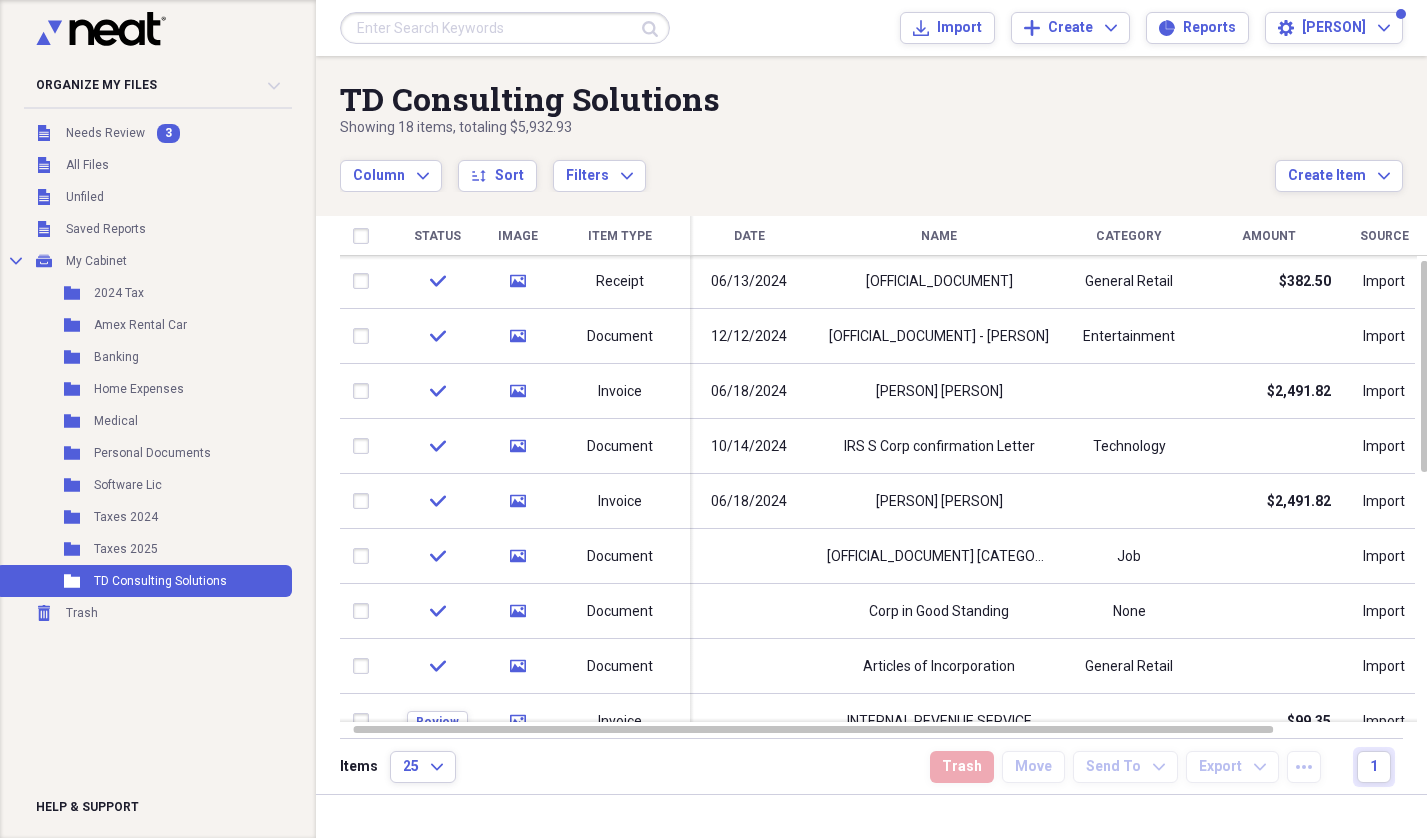 click on "Showing [NUMBER] items , totaling $[AMOUNT] Column Expand sort Sort Filters Expand Create Item Expand Status Image Item Type Date Name Category Amount Source Date Added chevron-down check media Receipt [DATE] Division of Corporrations [CATEGORY] $[AMOUNT] Import [DATE] [TIME] check media Document [DATE] [PERSON] - [PERSON] [CATEGORY] Import [DATE] [TIME] check media Invoice [DATE] [PERSON] [PERSON] $[AMOUNT] Import [DATE] [TIME] check media Document [OFFICIAL_DOCUMENT] [CATEGORY] Import [DATE] [TIME] check media Invoice [DATE] [PERSON] [PERSON] $[AMOUNT] Import [DATE] [TIME] check media Document [OFFICIAL_DOCUMENT] [CATEGORY] Import [DATE] [TIME] check media Document [OFFICIAL_DOCUMENT] None Import [DATE] [TIME] check media Document [OFFICIAL_DOCUMENT] [CATEGORY] Import [DATE] [TIME] Review media Invoice INTERNAL REVENUE SERVICE $[AMOUNT] Import [DATE] [TIME] Review media Invoice Import Review [NUMBER]" at bounding box center [871, 425] 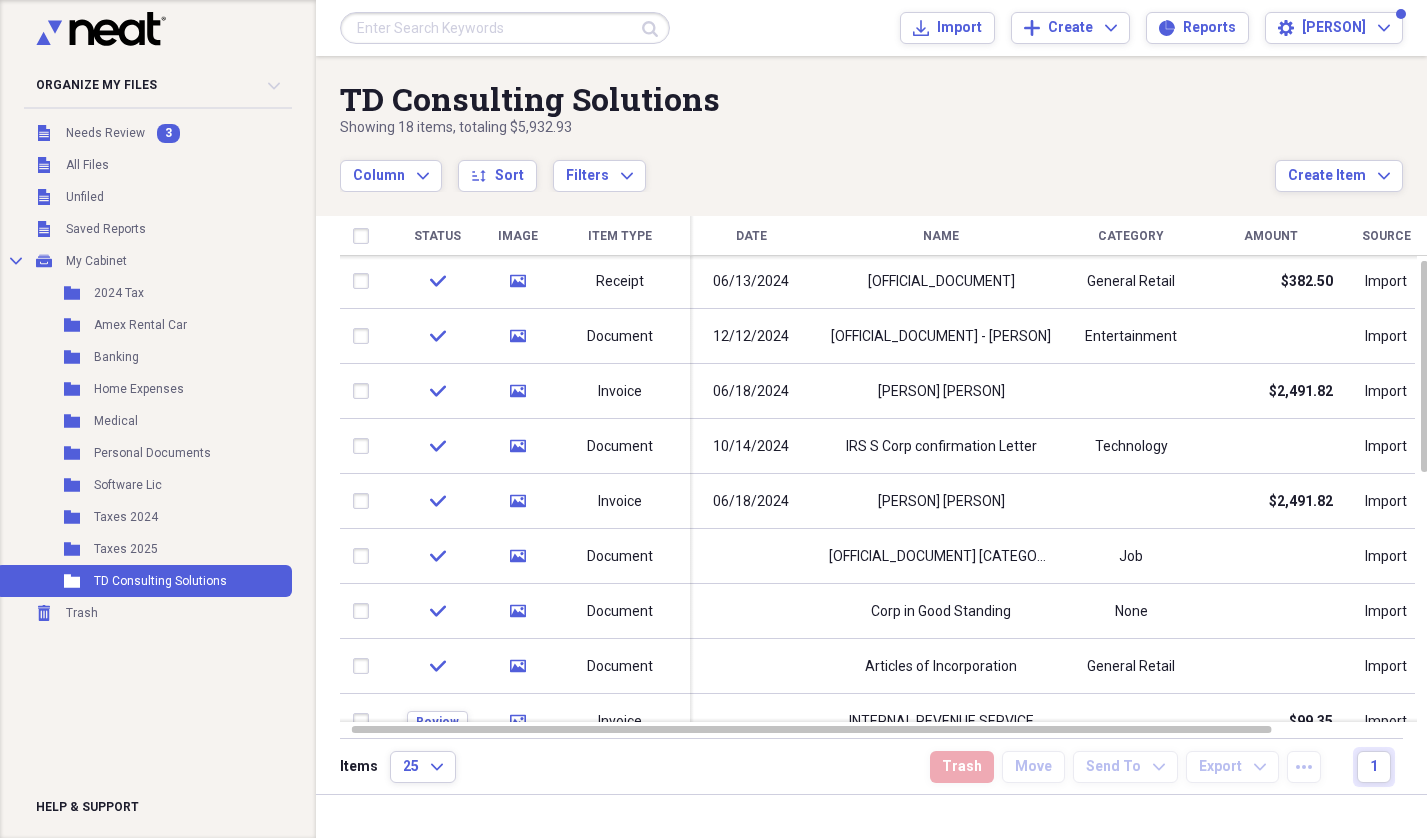 click on "Column Expand sort Sort Filters  Expand" at bounding box center (807, 165) 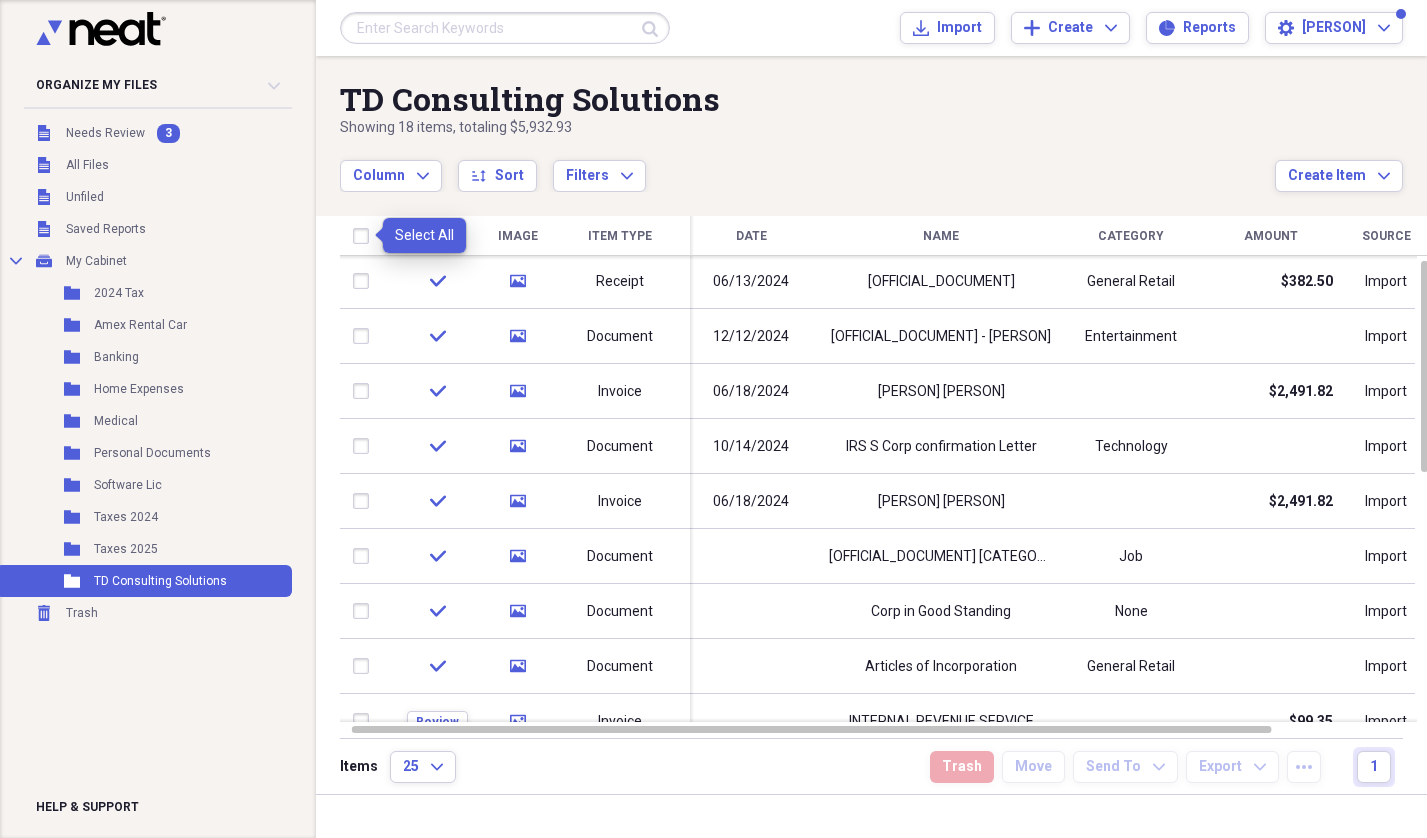 click at bounding box center (365, 236) 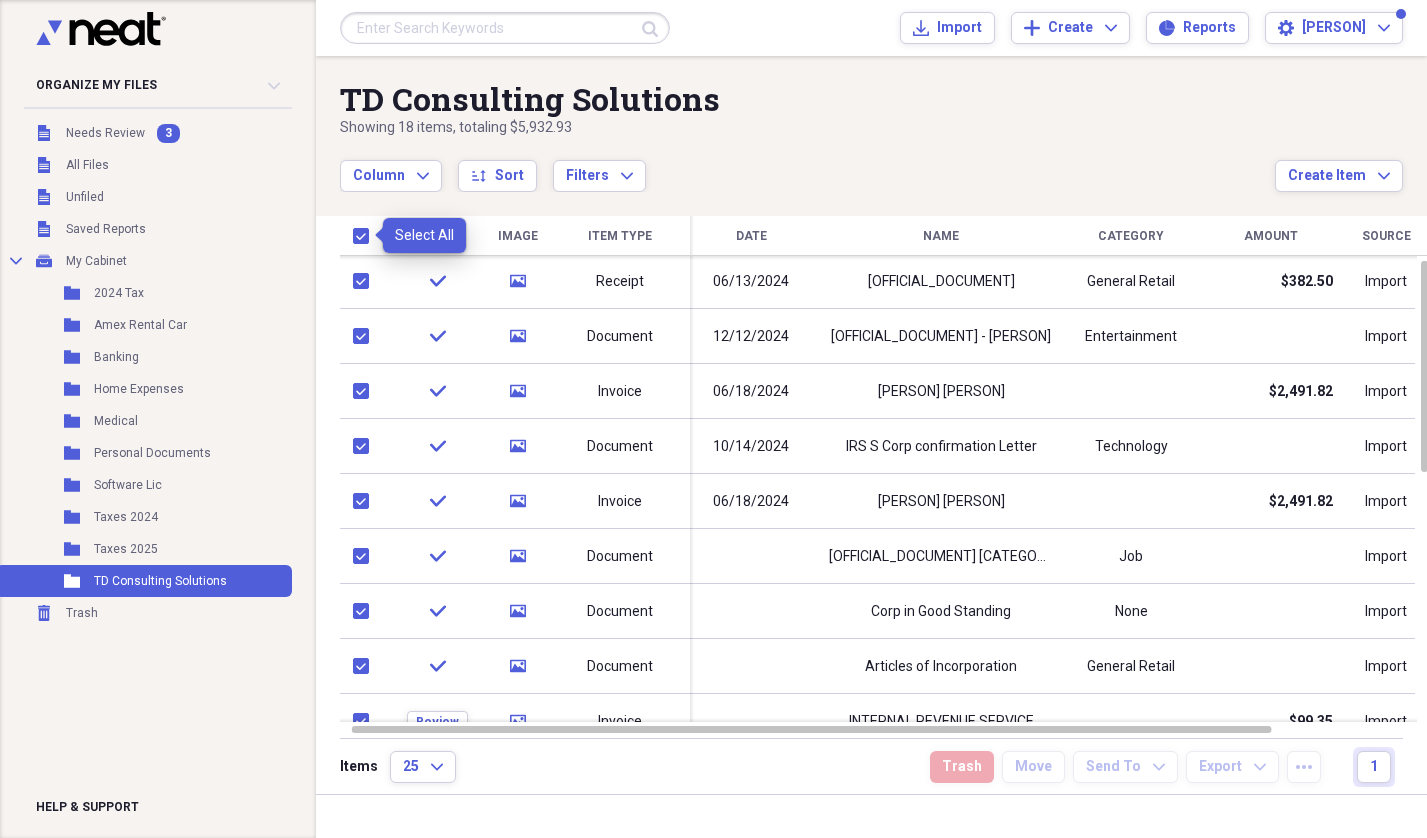 checkbox on "true" 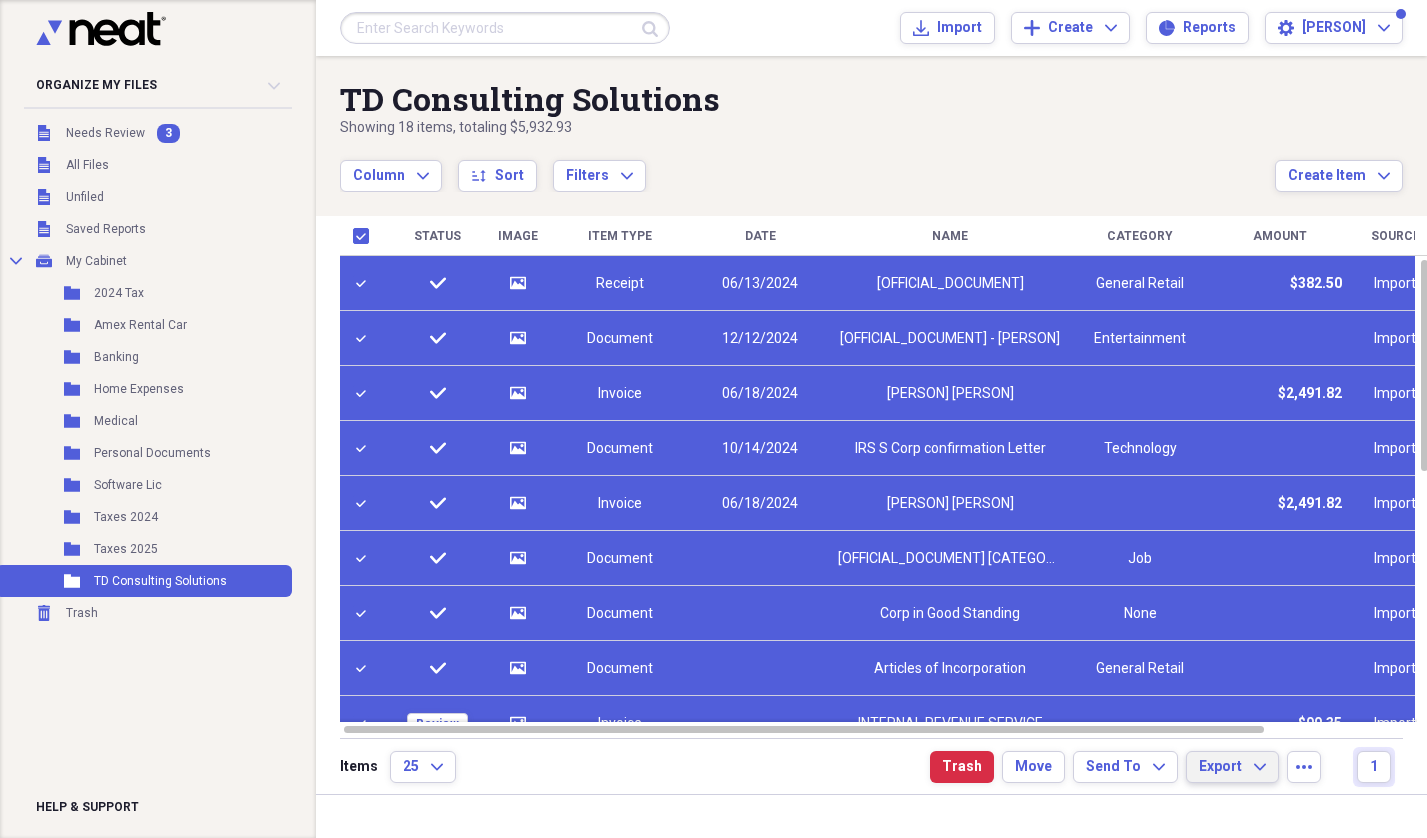click on "Expand" 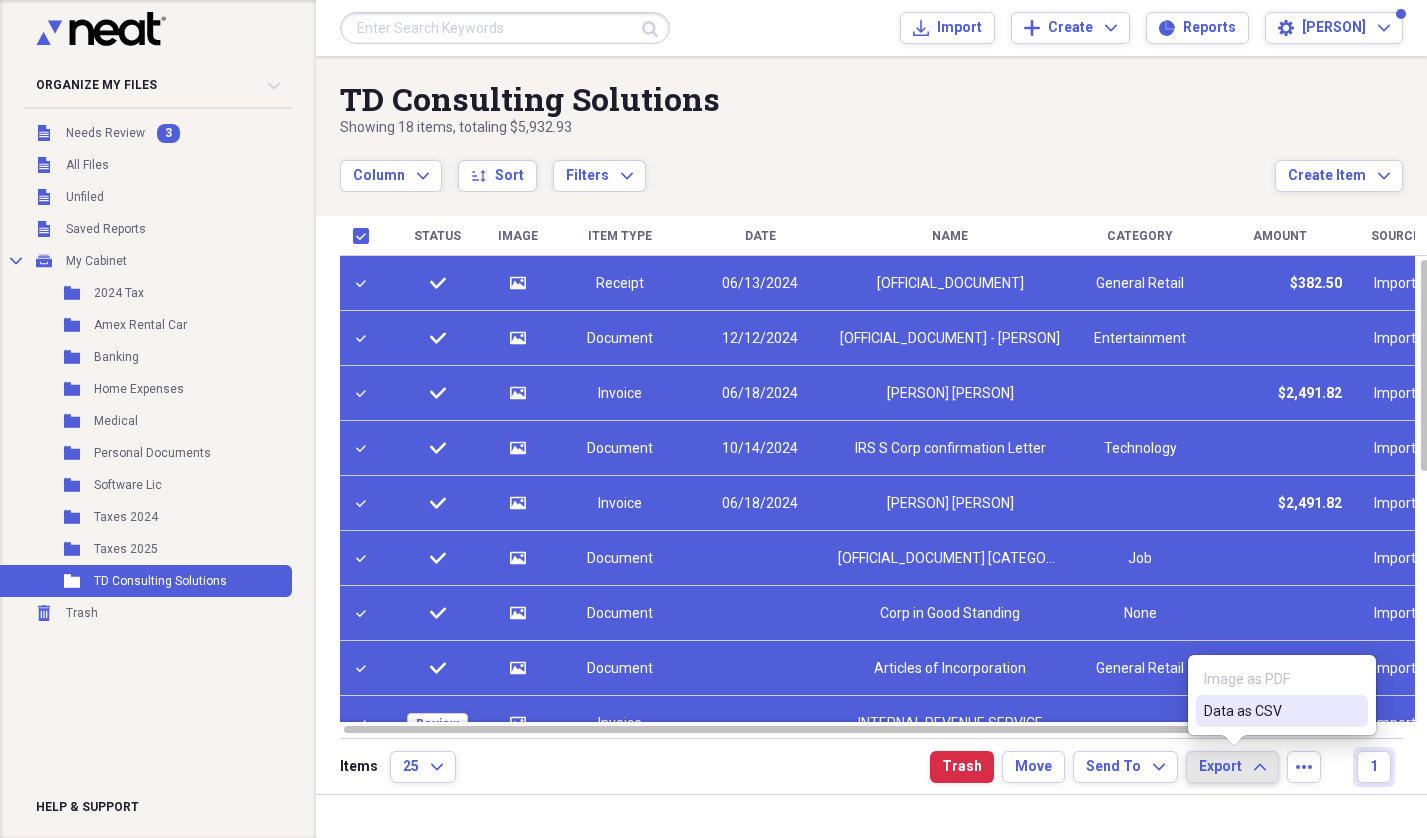 click on "Image as PDF" at bounding box center (1282, 679) 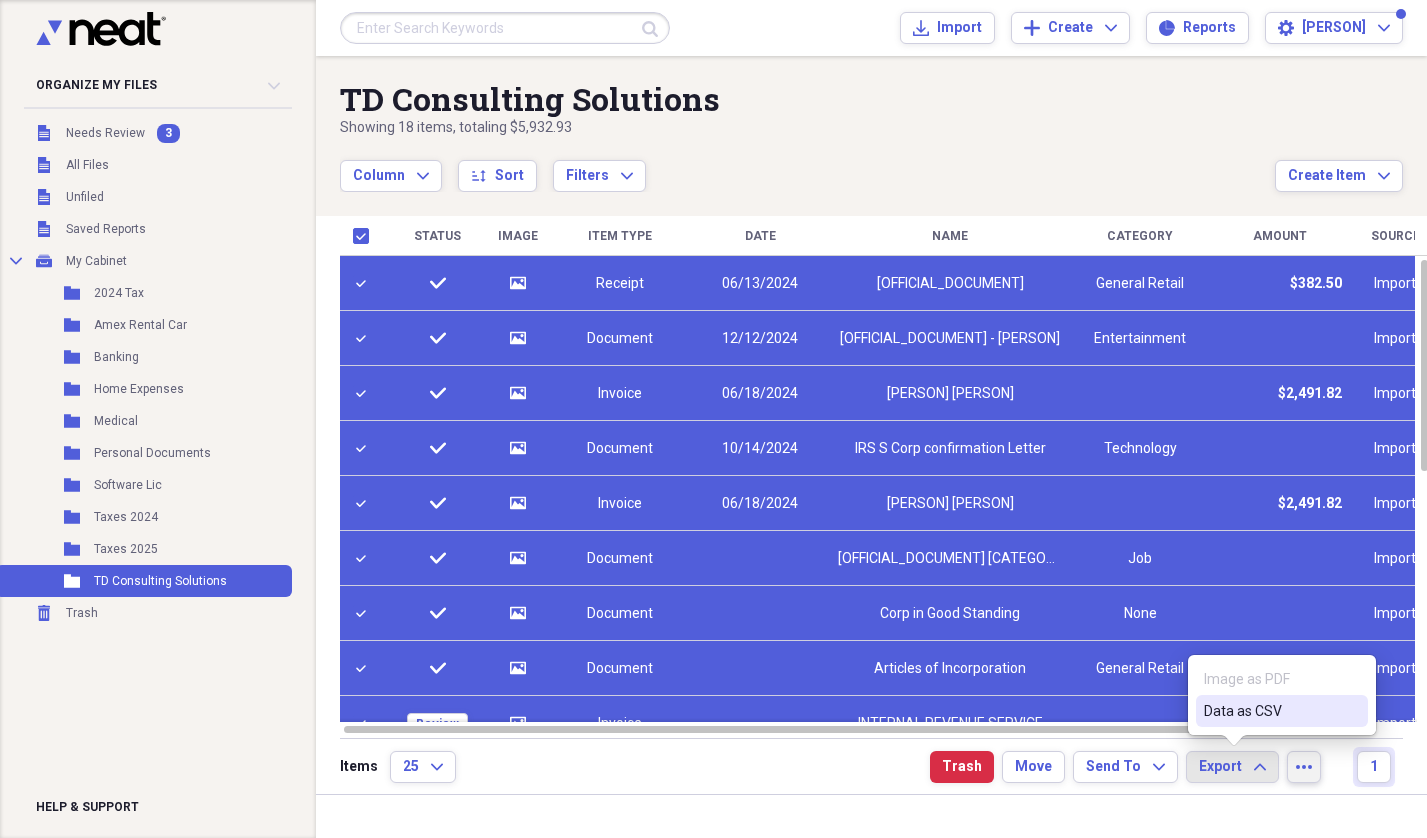 click on "more" 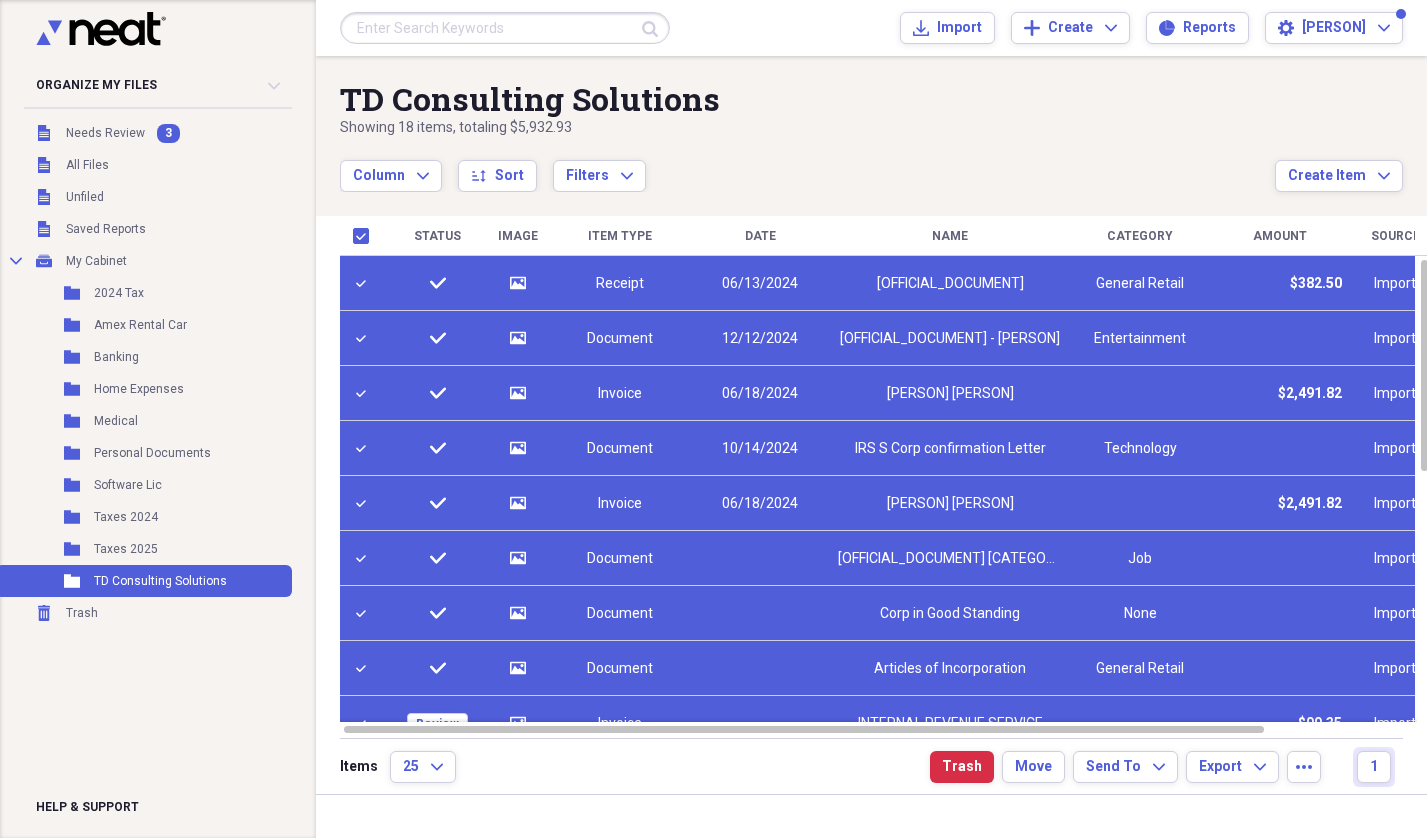 click on "Items 25 Expand Trash Move Send To Expand Export Expand more 1" at bounding box center [871, 766] 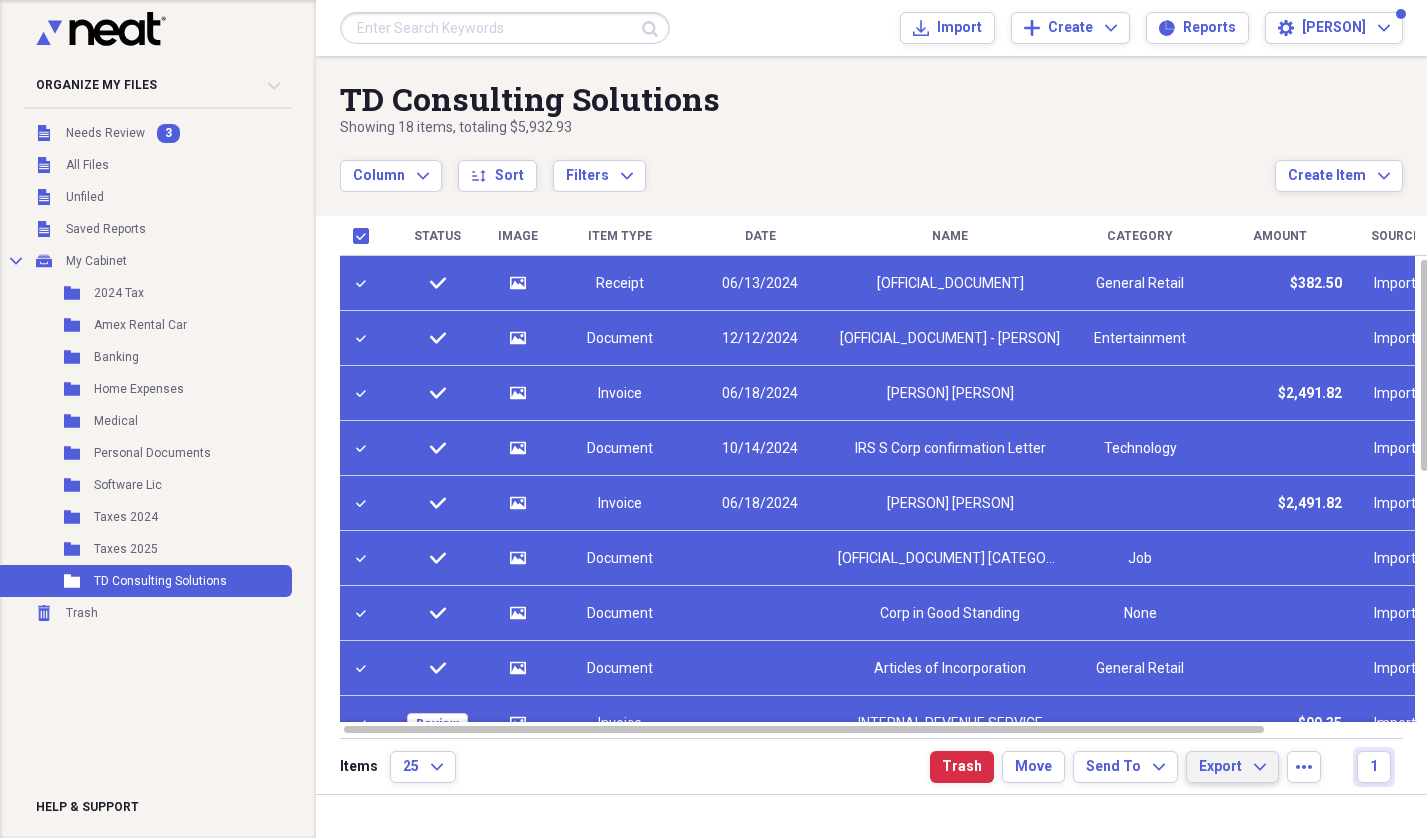 click on "Export Expand" at bounding box center (1232, 767) 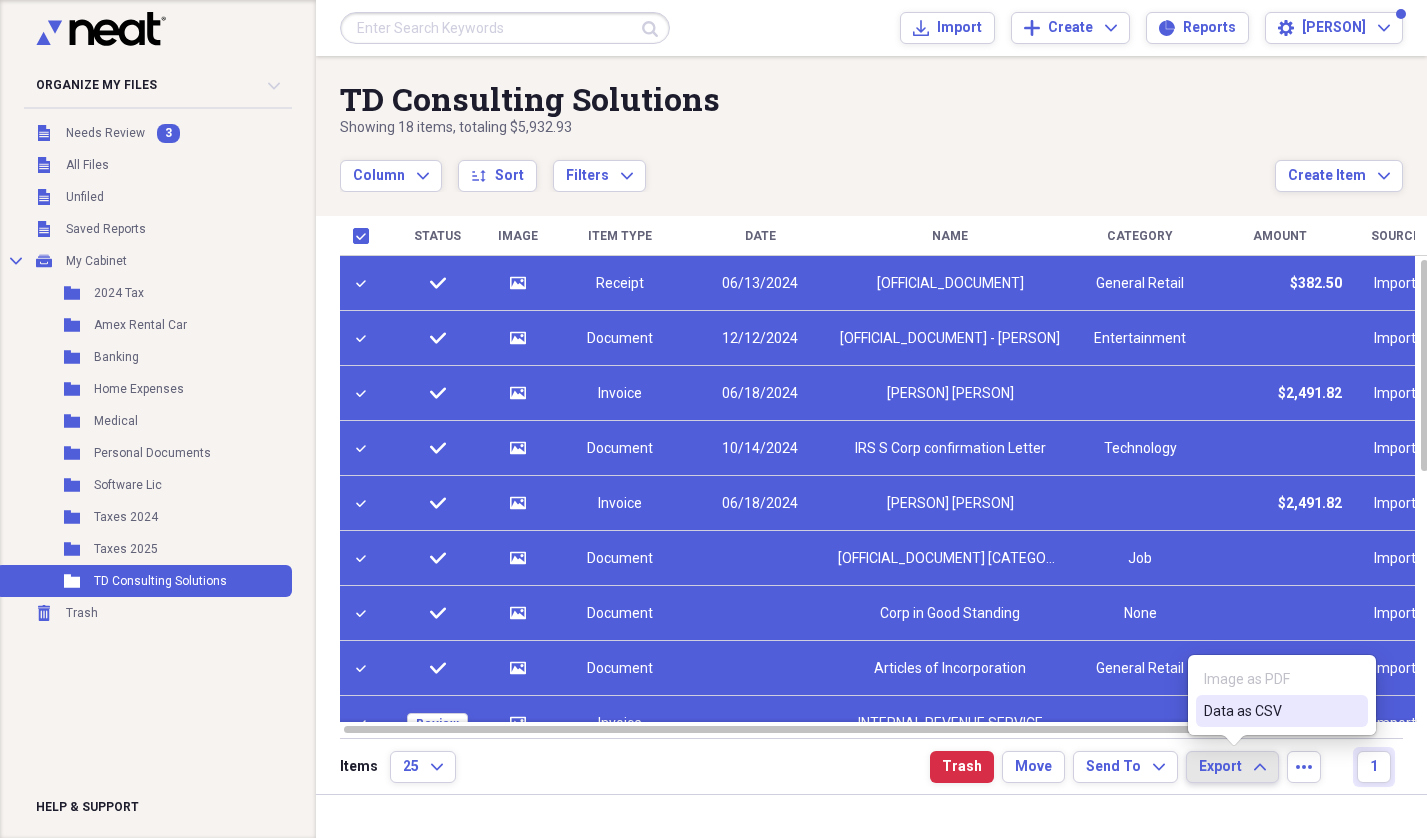 click on "Image as PDF" at bounding box center [1282, 679] 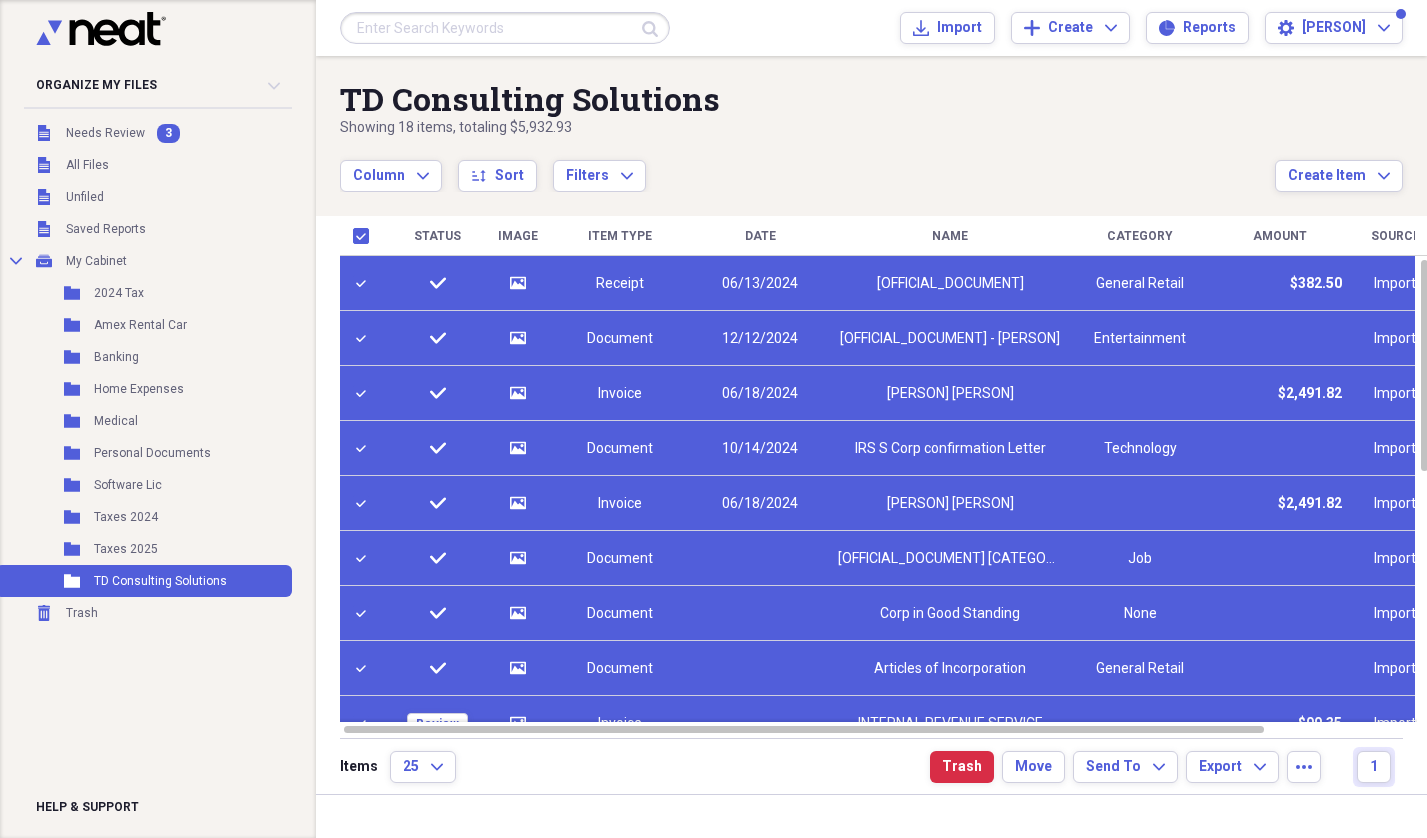 click on "Items 25 Expand Trash Move Send To Expand Export Expand more 1" at bounding box center [871, 766] 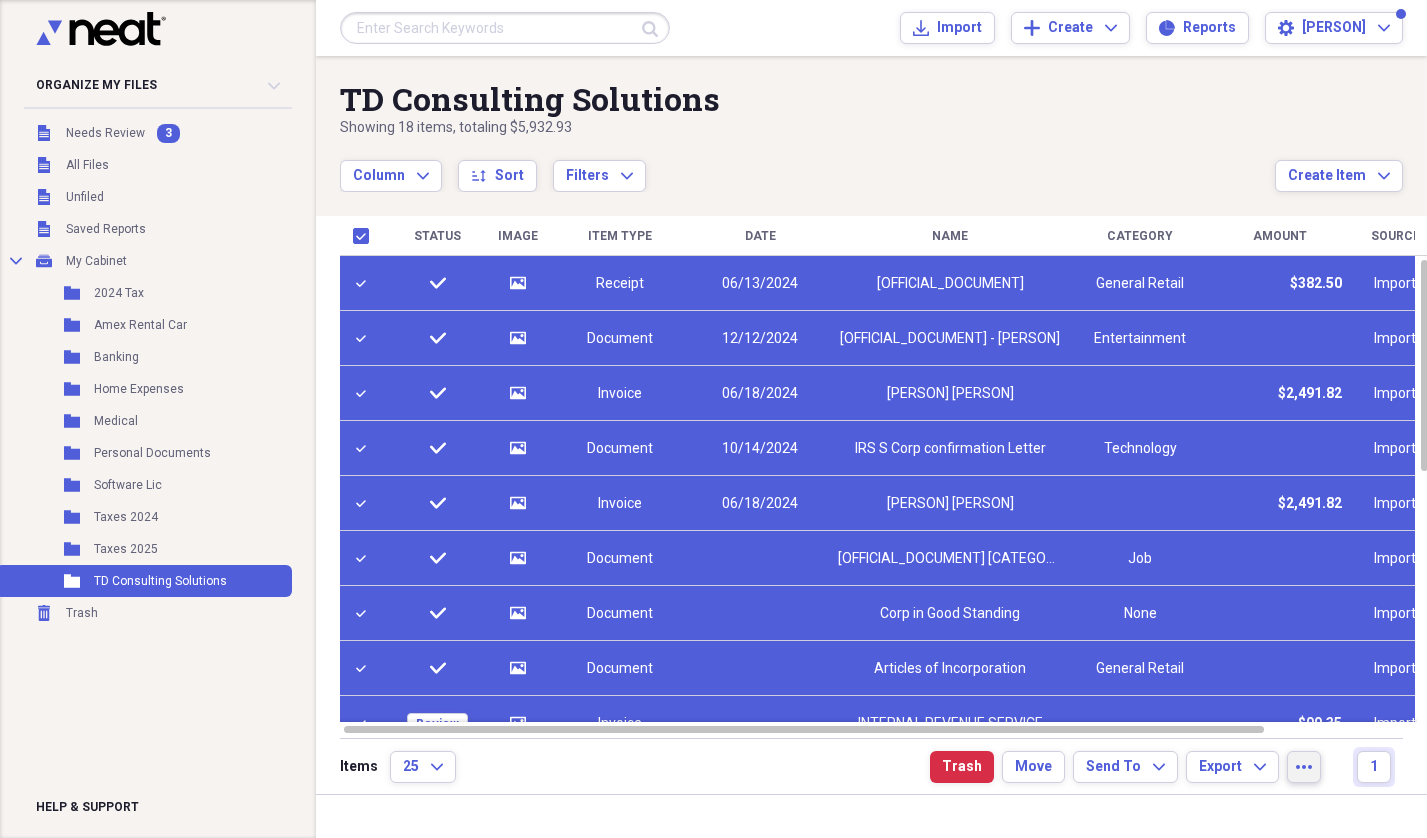 click on "more" at bounding box center [1304, 767] 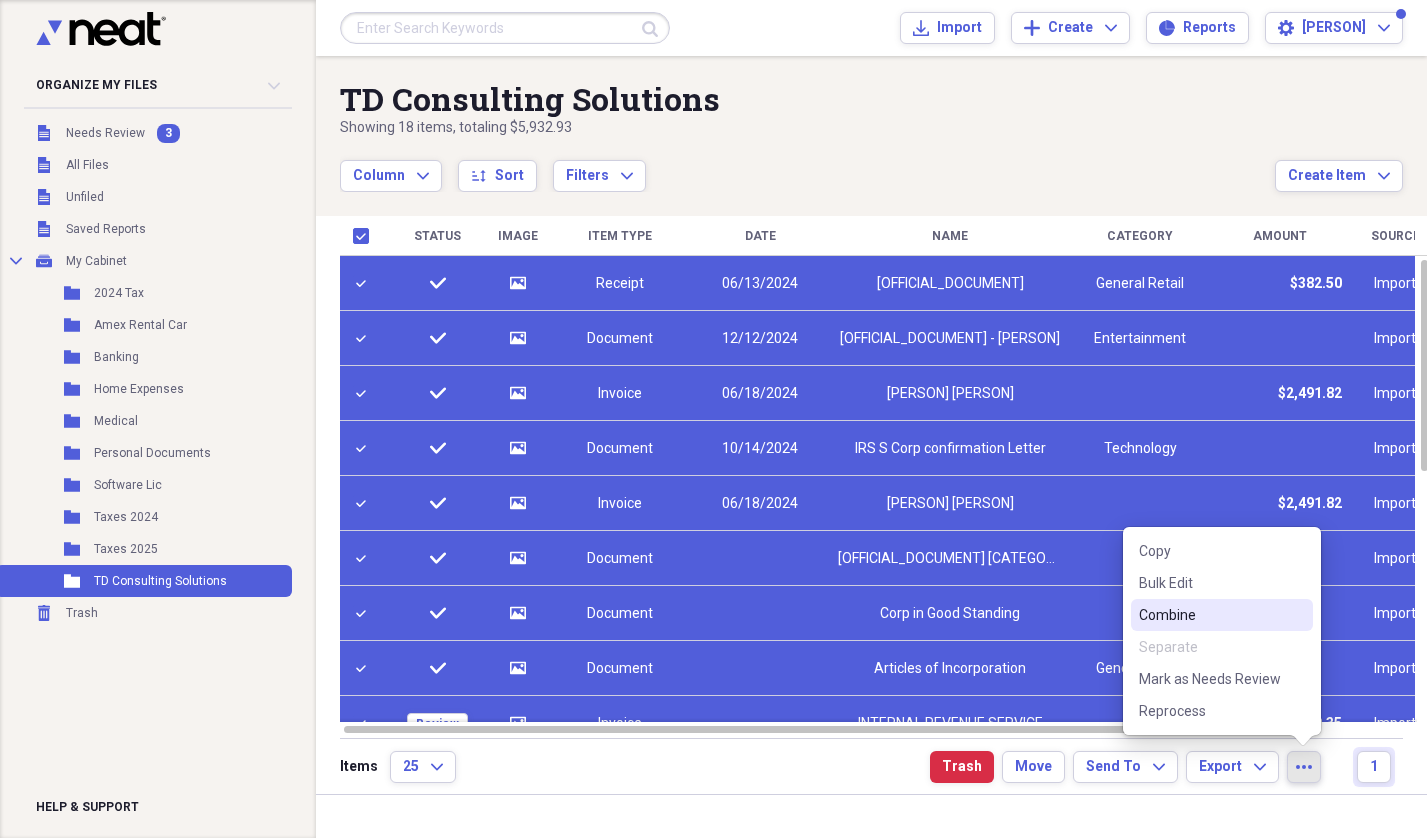 click at bounding box center [871, 816] 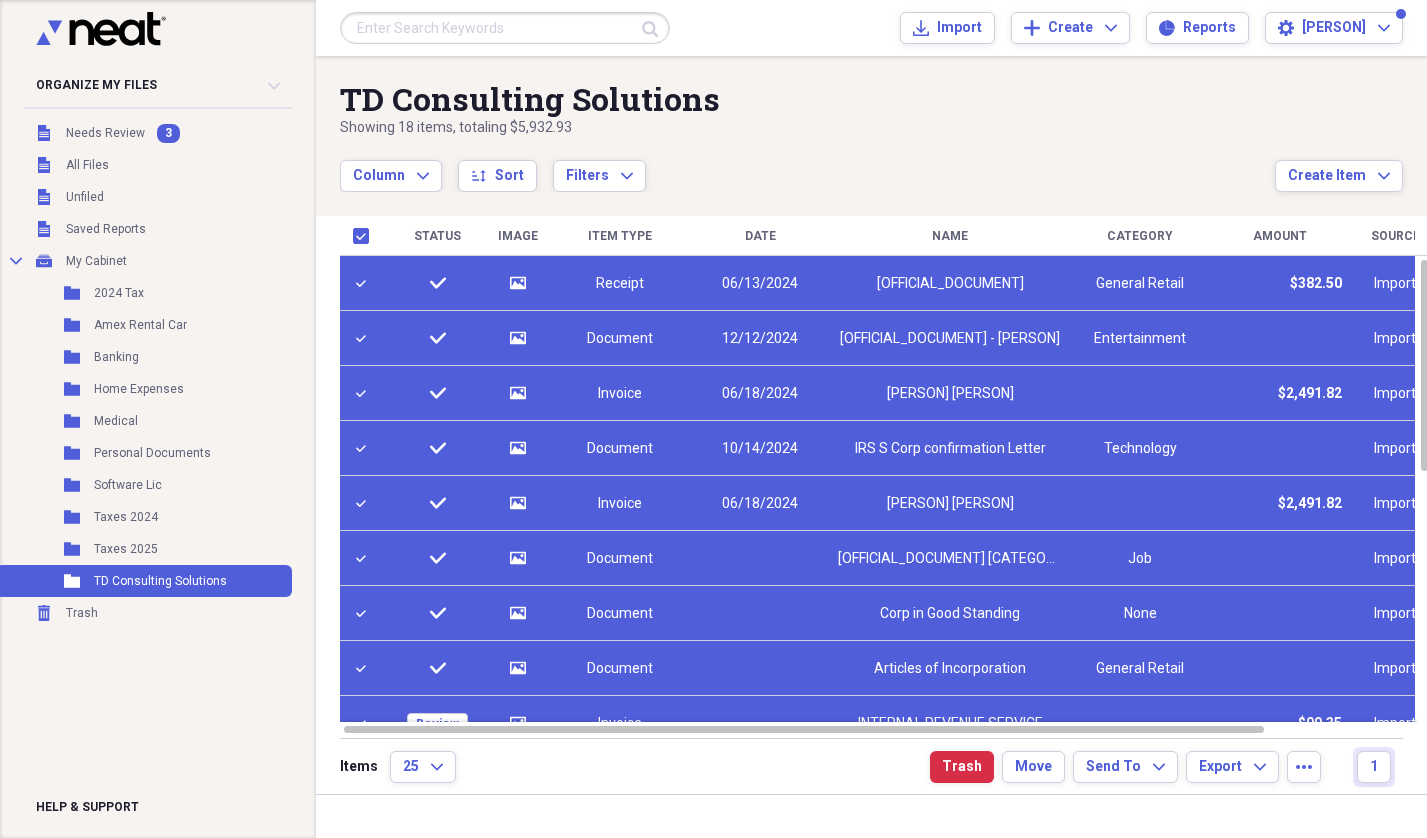click on "Column Expand sort Sort Filters  Expand" at bounding box center [807, 165] 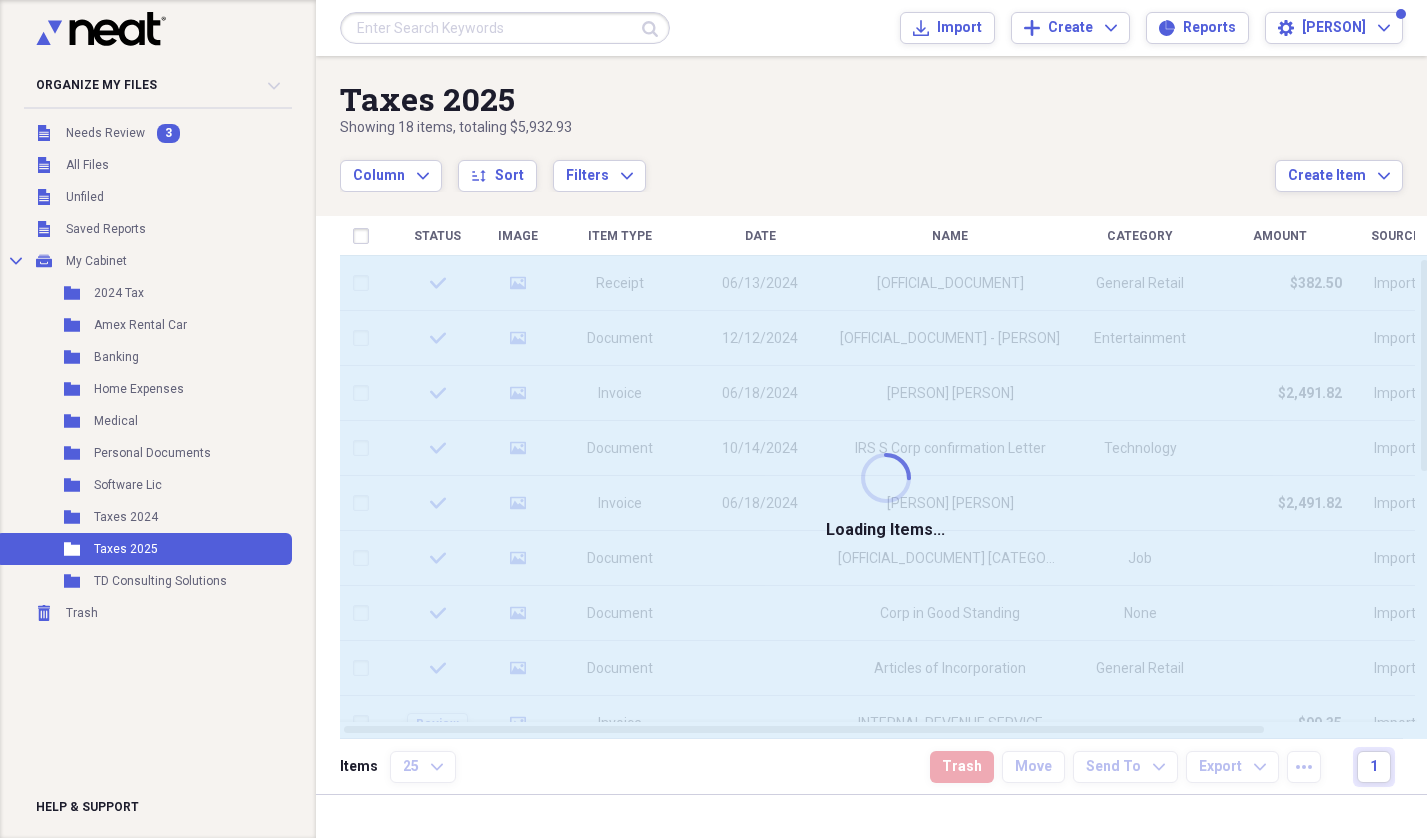 checkbox on "false" 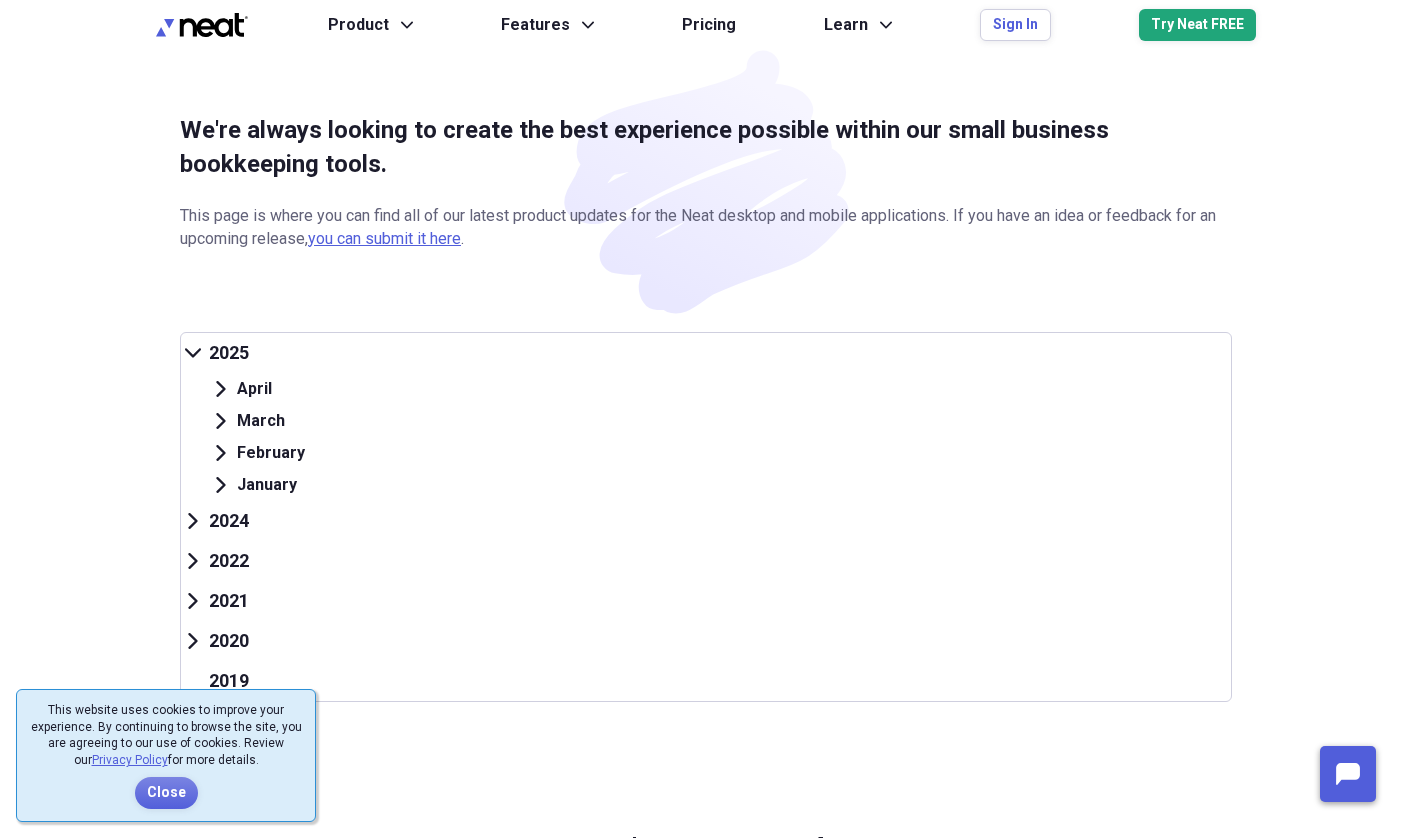 scroll, scrollTop: 0, scrollLeft: 0, axis: both 